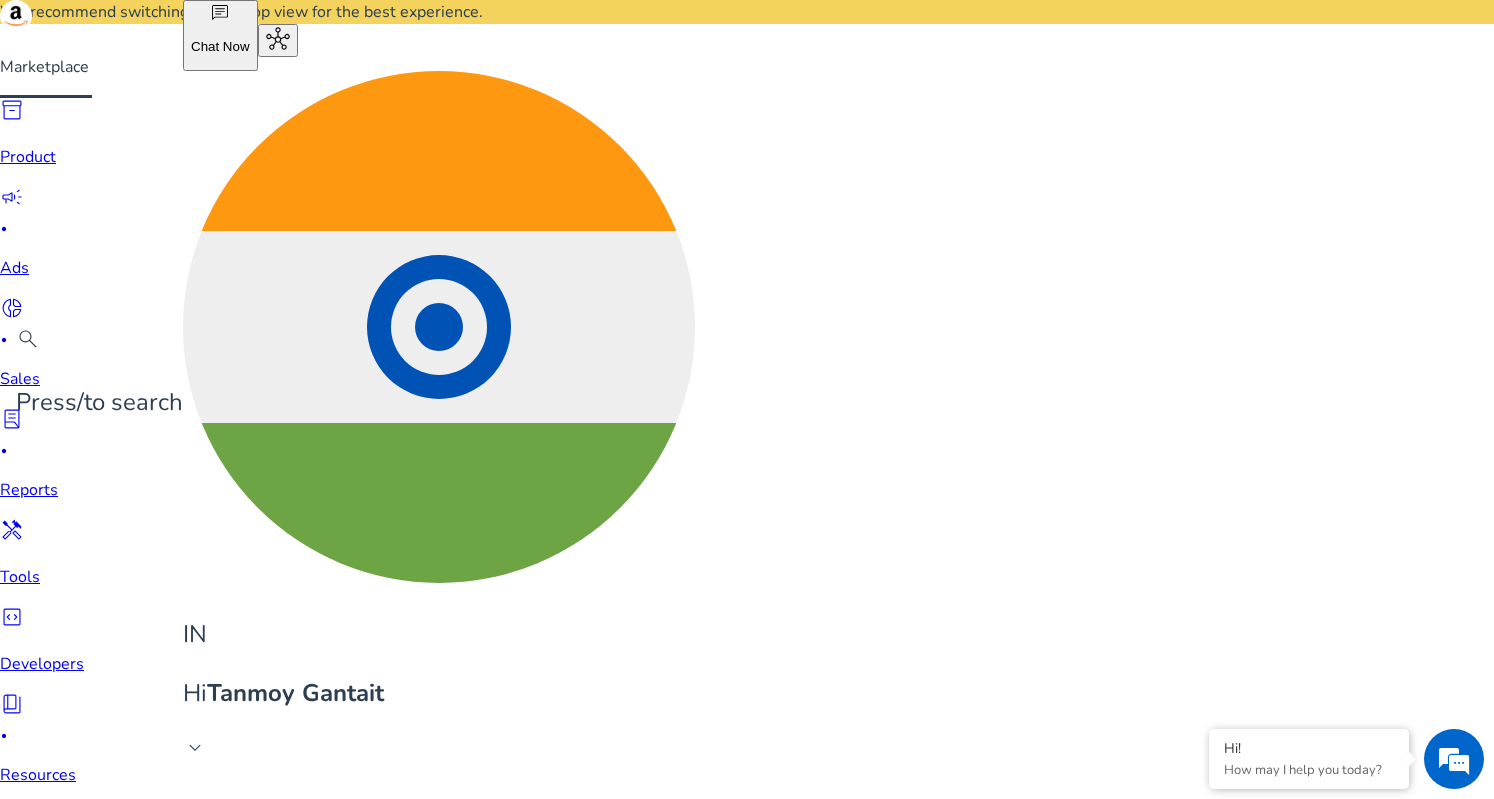 scroll, scrollTop: 0, scrollLeft: 0, axis: both 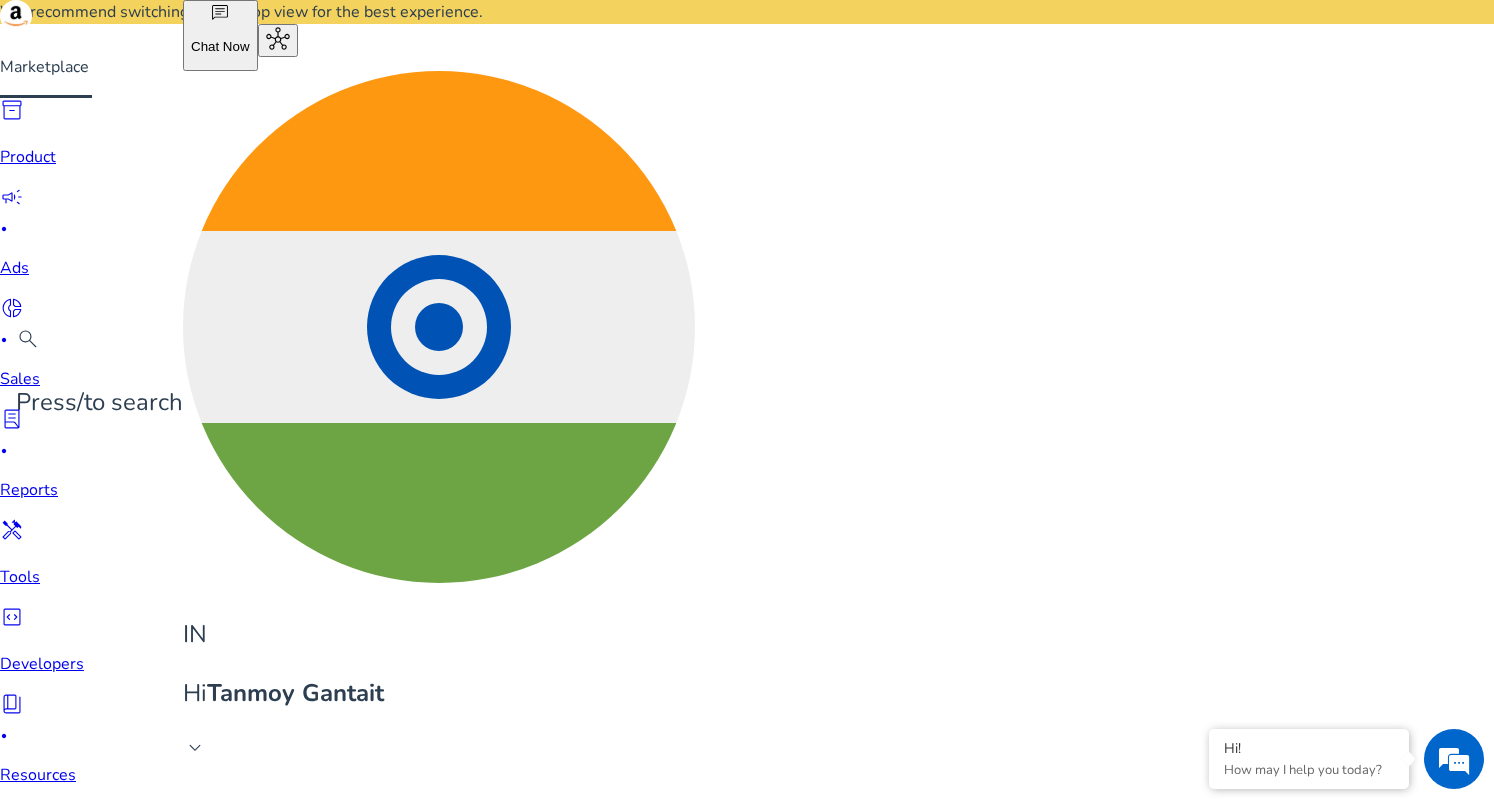 click on "**********" at bounding box center (90, 1373) 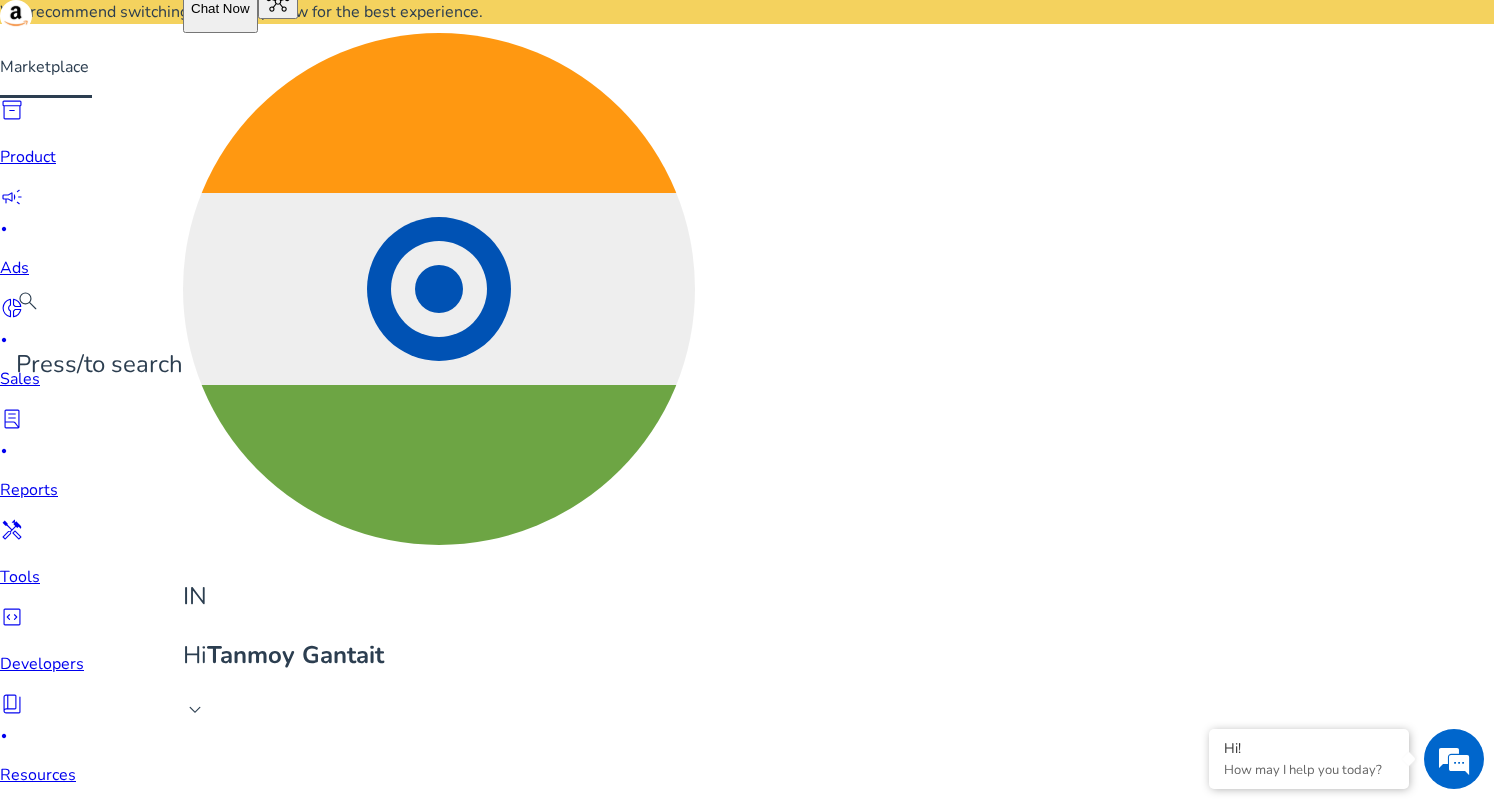scroll, scrollTop: 138, scrollLeft: 0, axis: vertical 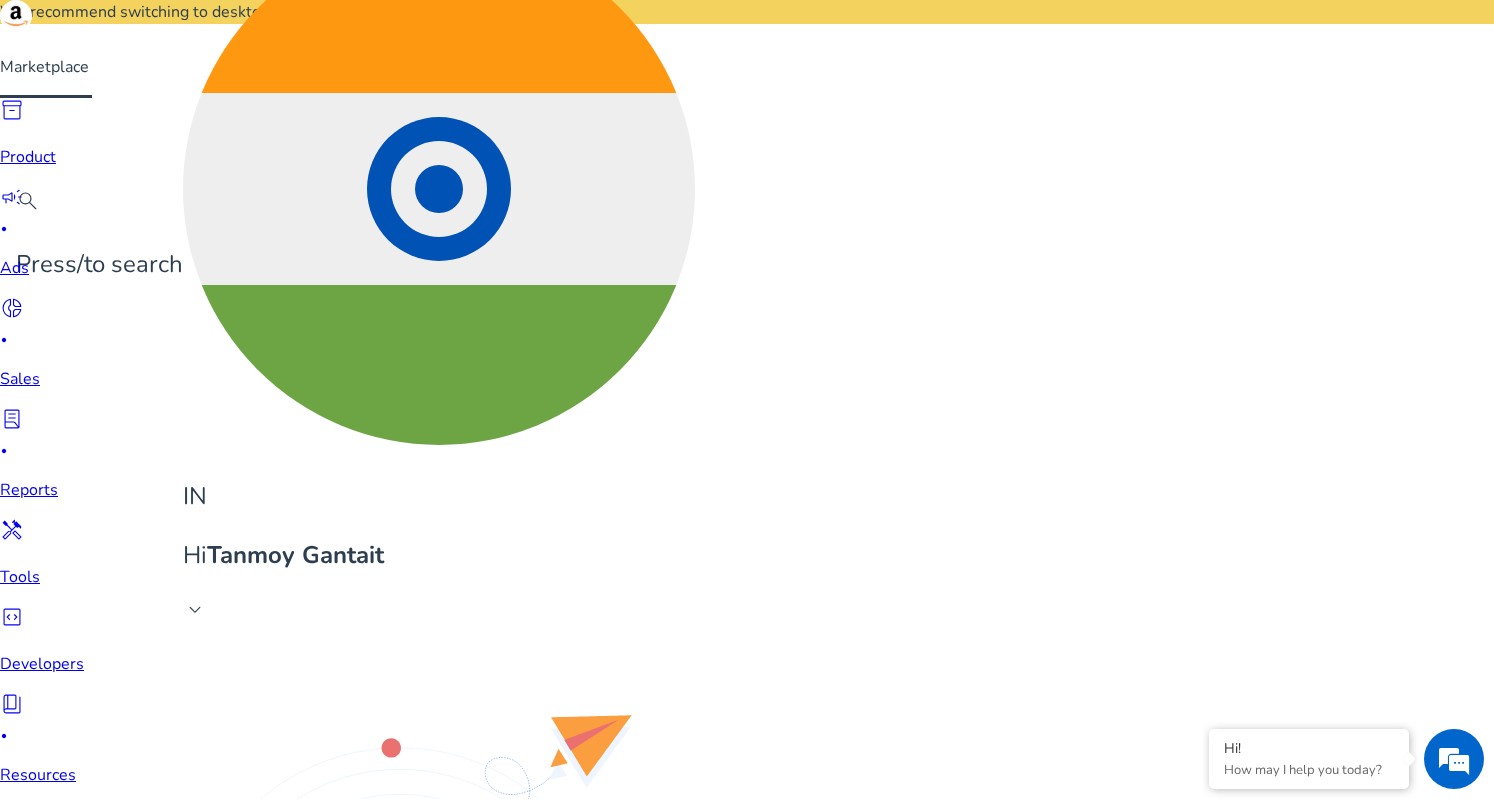 drag, startPoint x: 175, startPoint y: 389, endPoint x: 339, endPoint y: 402, distance: 164.51443 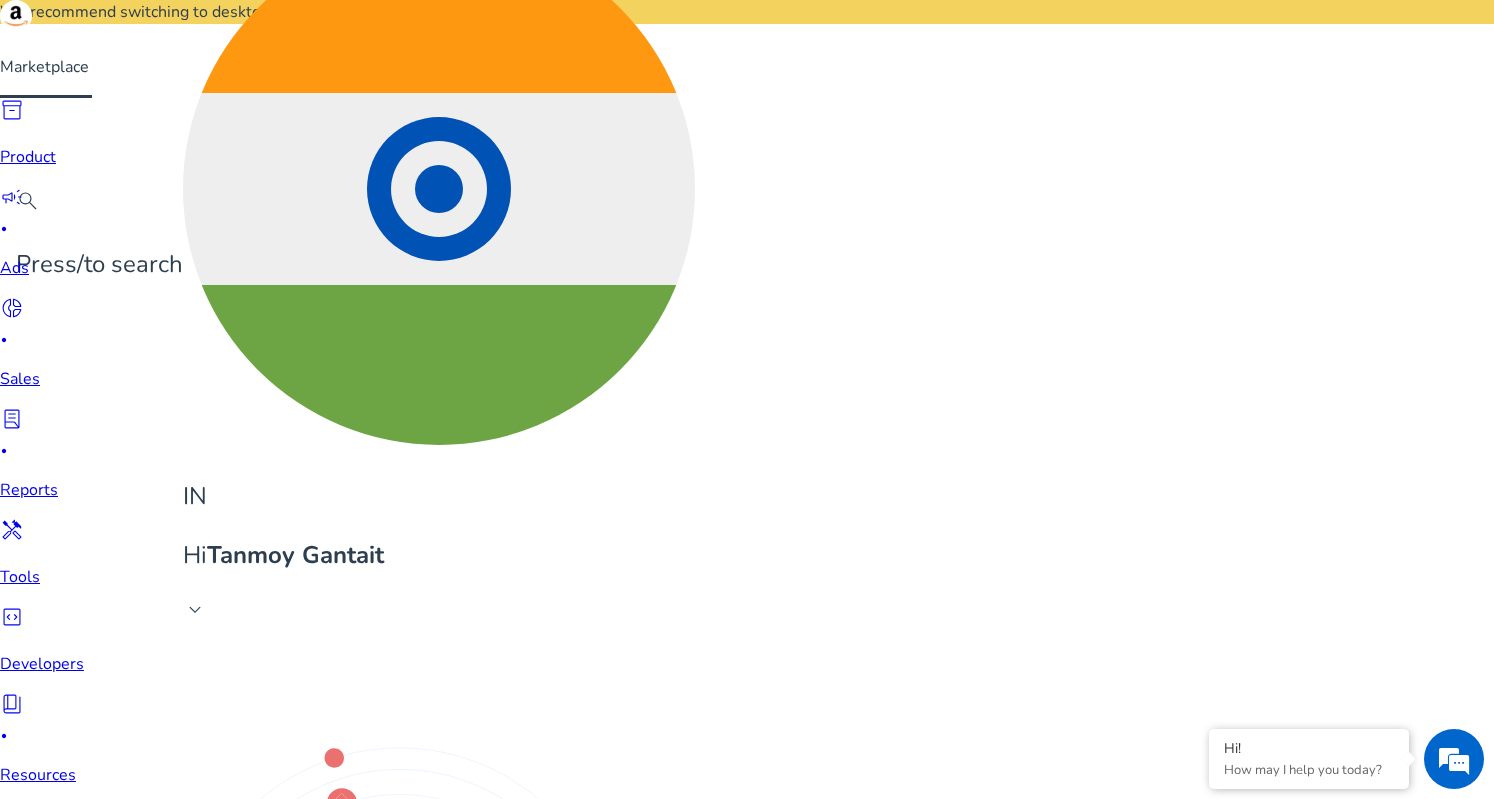 copy on "s letter pendant with chain" 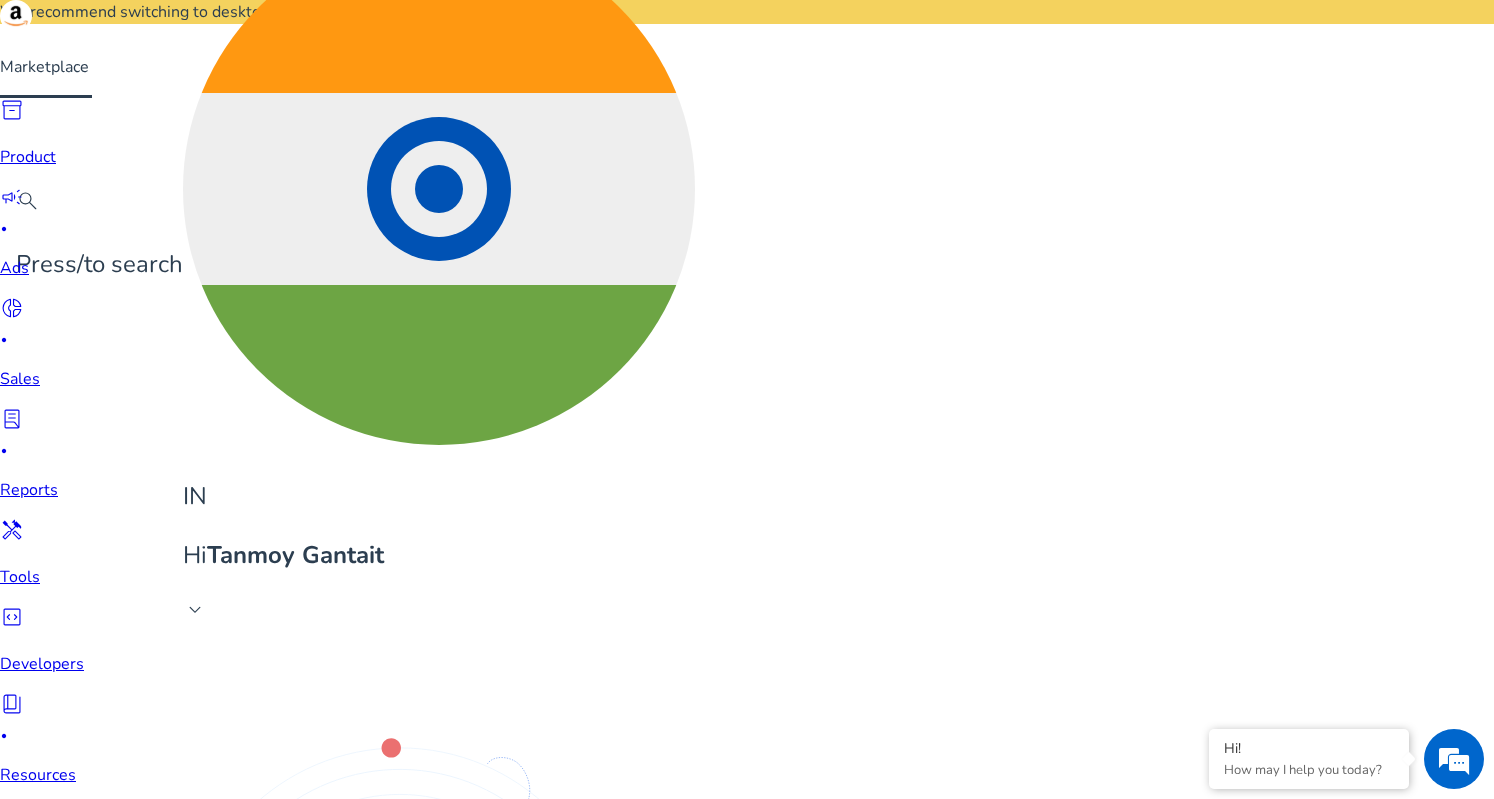 copy on "a letter pendant with chain" 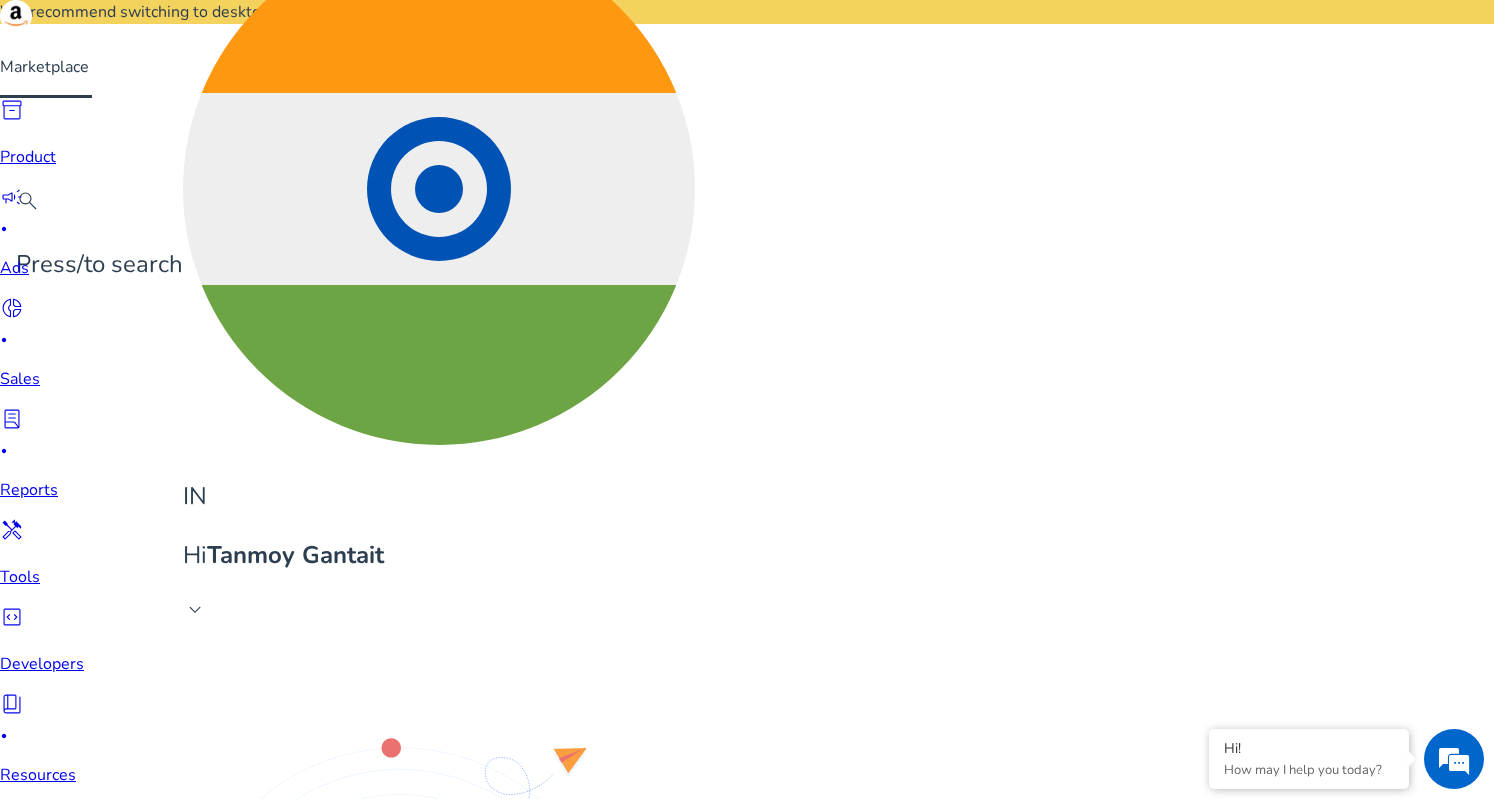 drag, startPoint x: 172, startPoint y: 438, endPoint x: 357, endPoint y: 427, distance: 185.32674 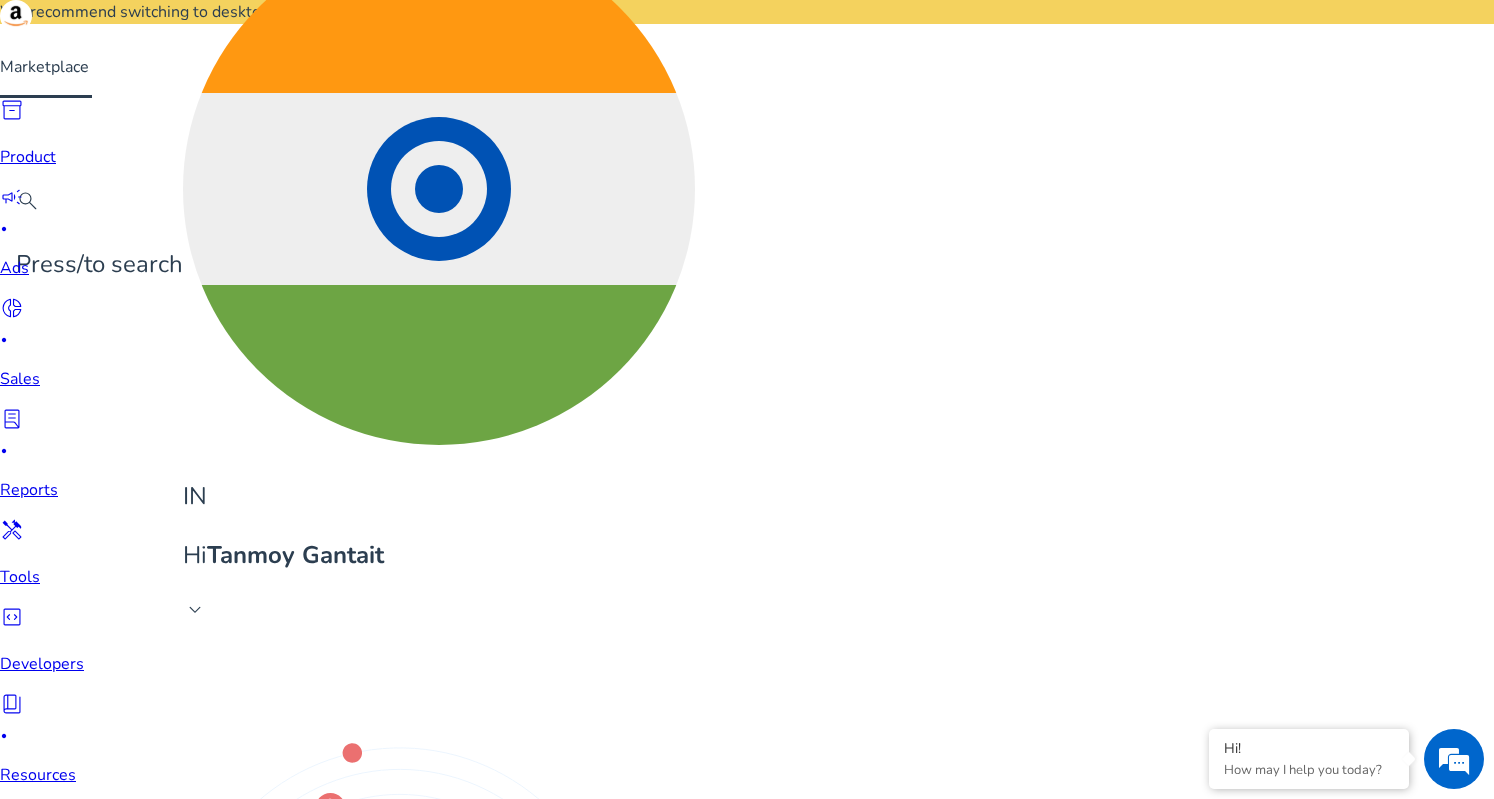 scroll, scrollTop: 80, scrollLeft: 0, axis: vertical 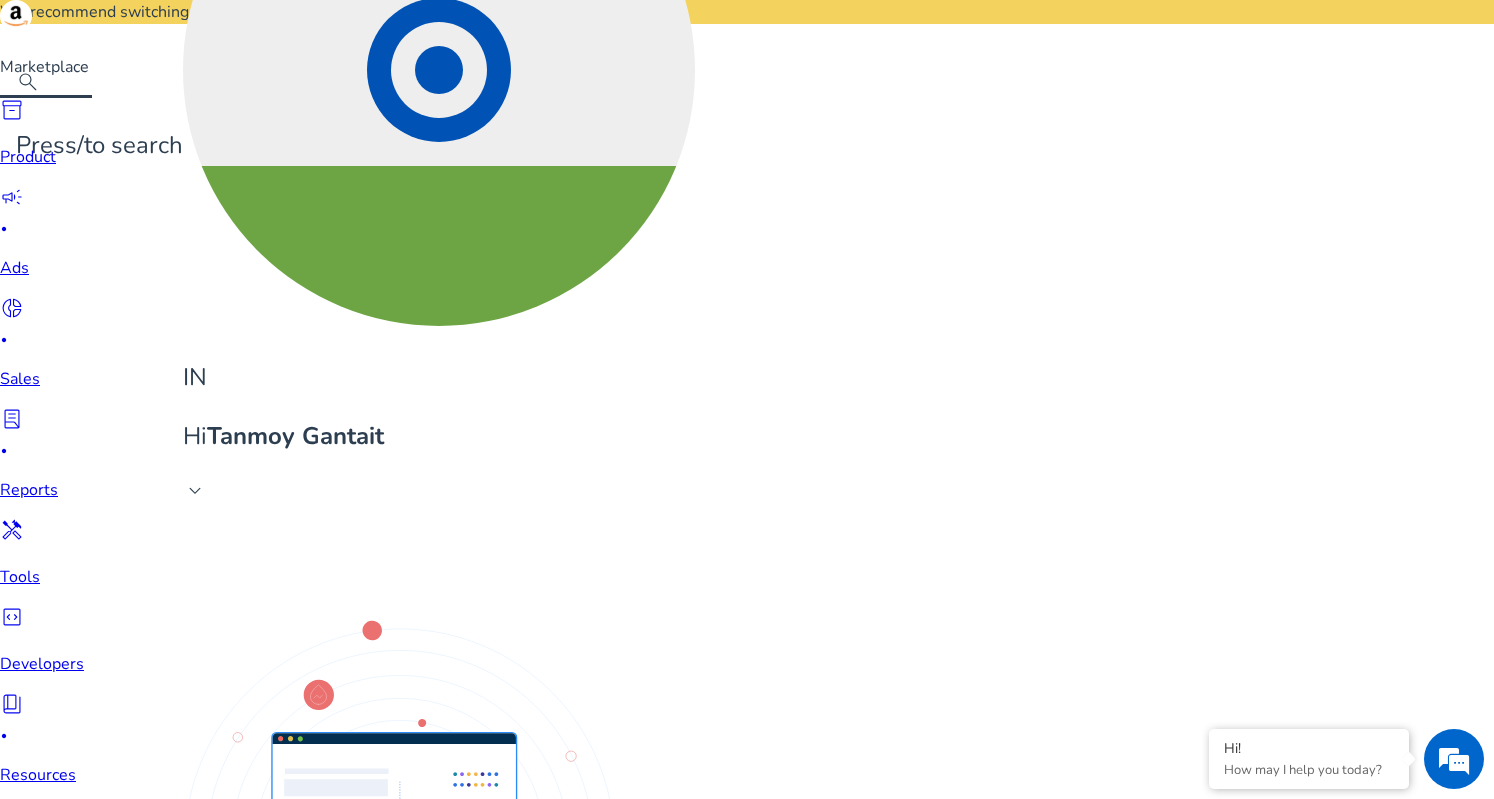 click at bounding box center [0, 14207] 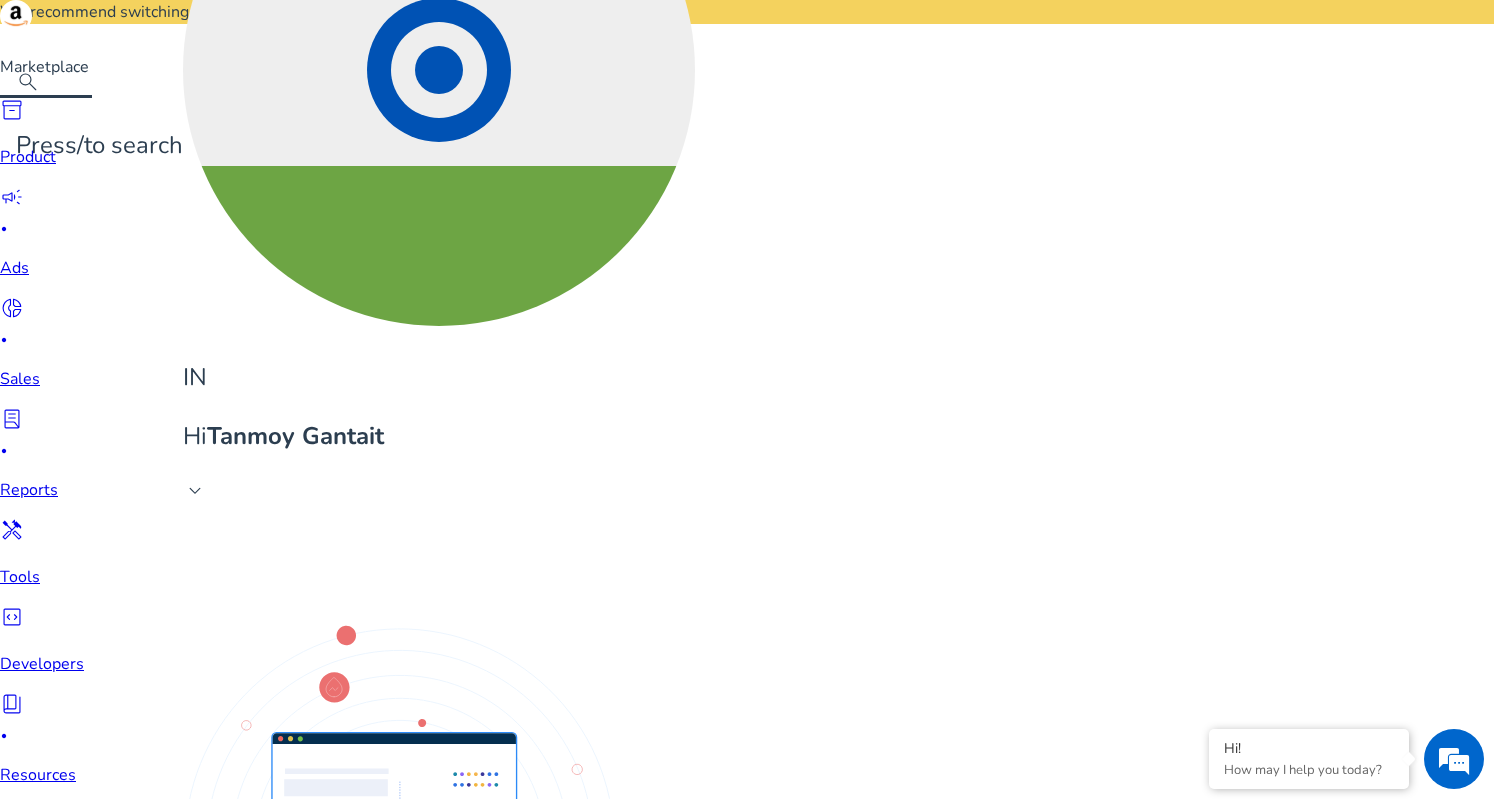 copy on "s letter silver pendant" 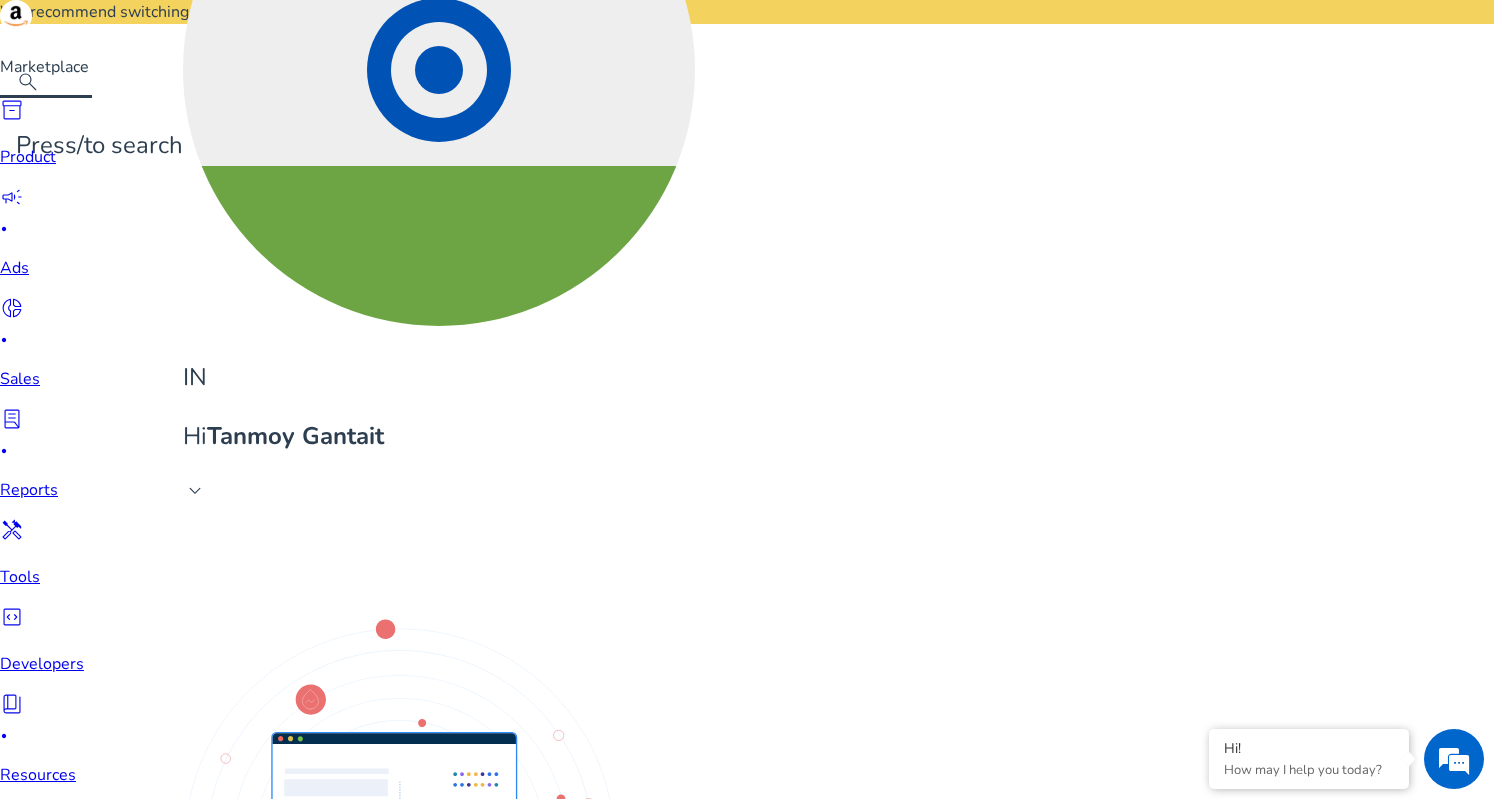 click on "Page Size:
50
51
to
100
of
997
Page
2
of
20" at bounding box center (747, 14159) 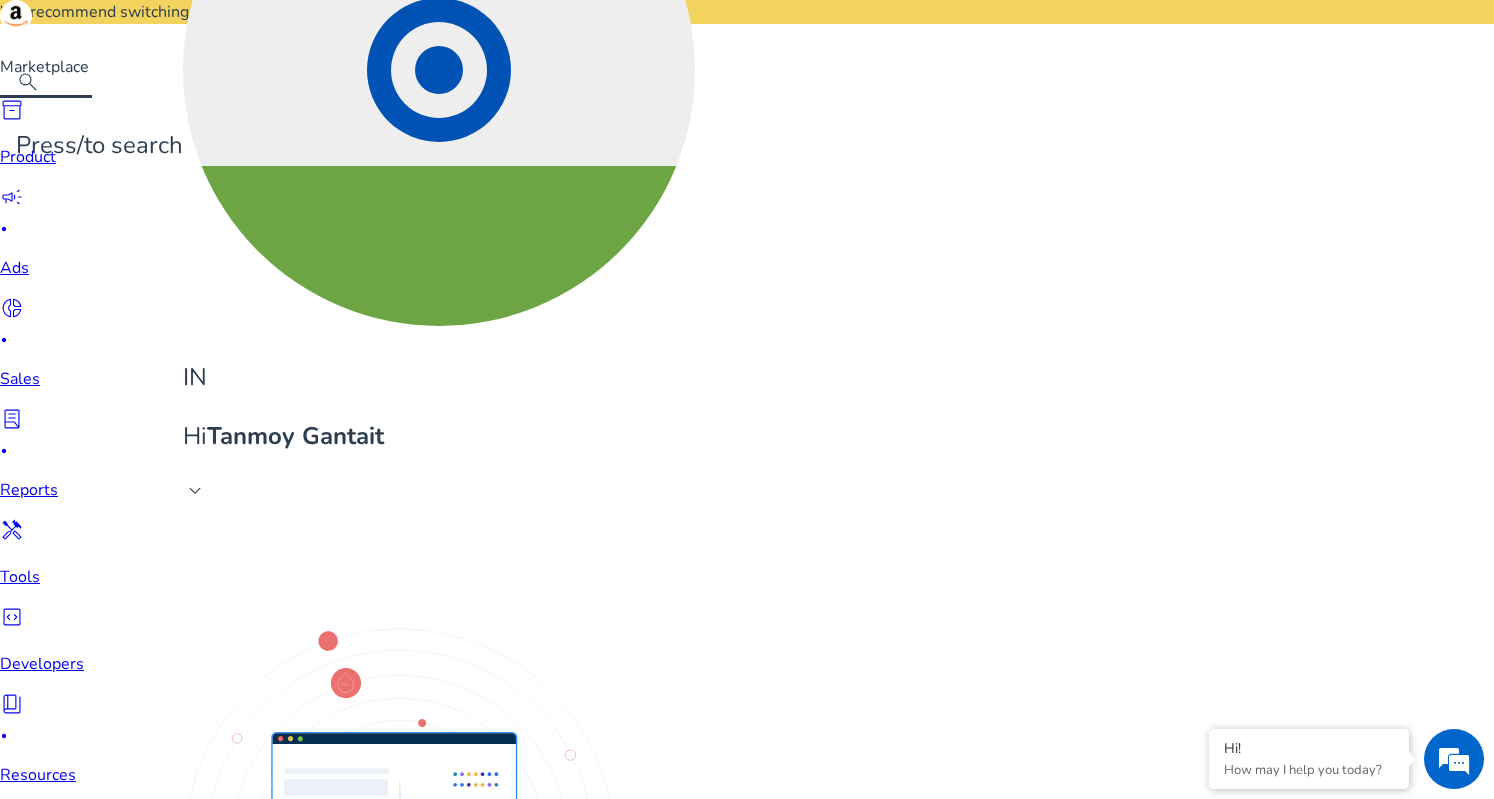 click at bounding box center [150, 2206] 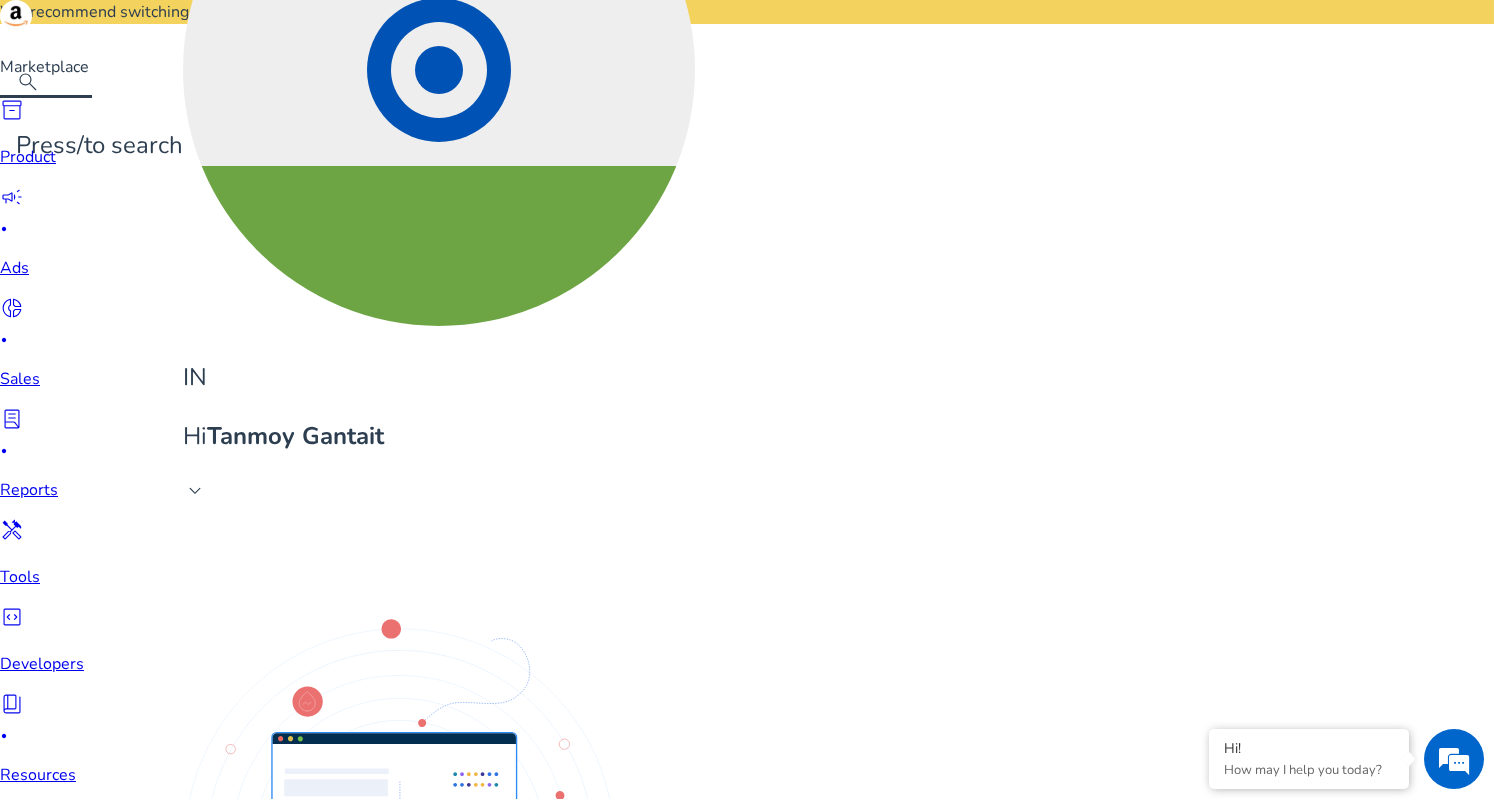 drag, startPoint x: 178, startPoint y: 569, endPoint x: 320, endPoint y: 577, distance: 142.22517 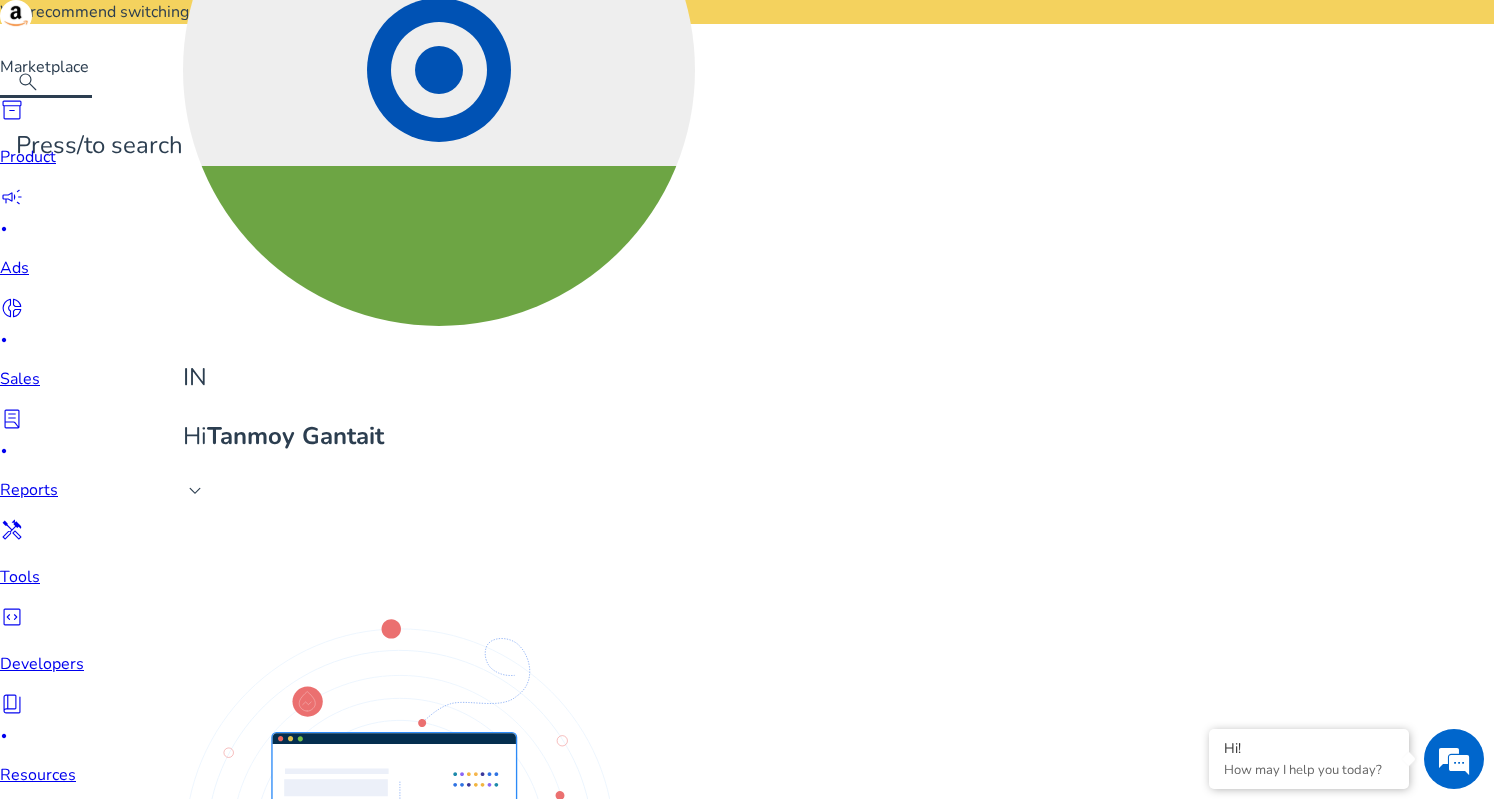 click at bounding box center [0, 14207] 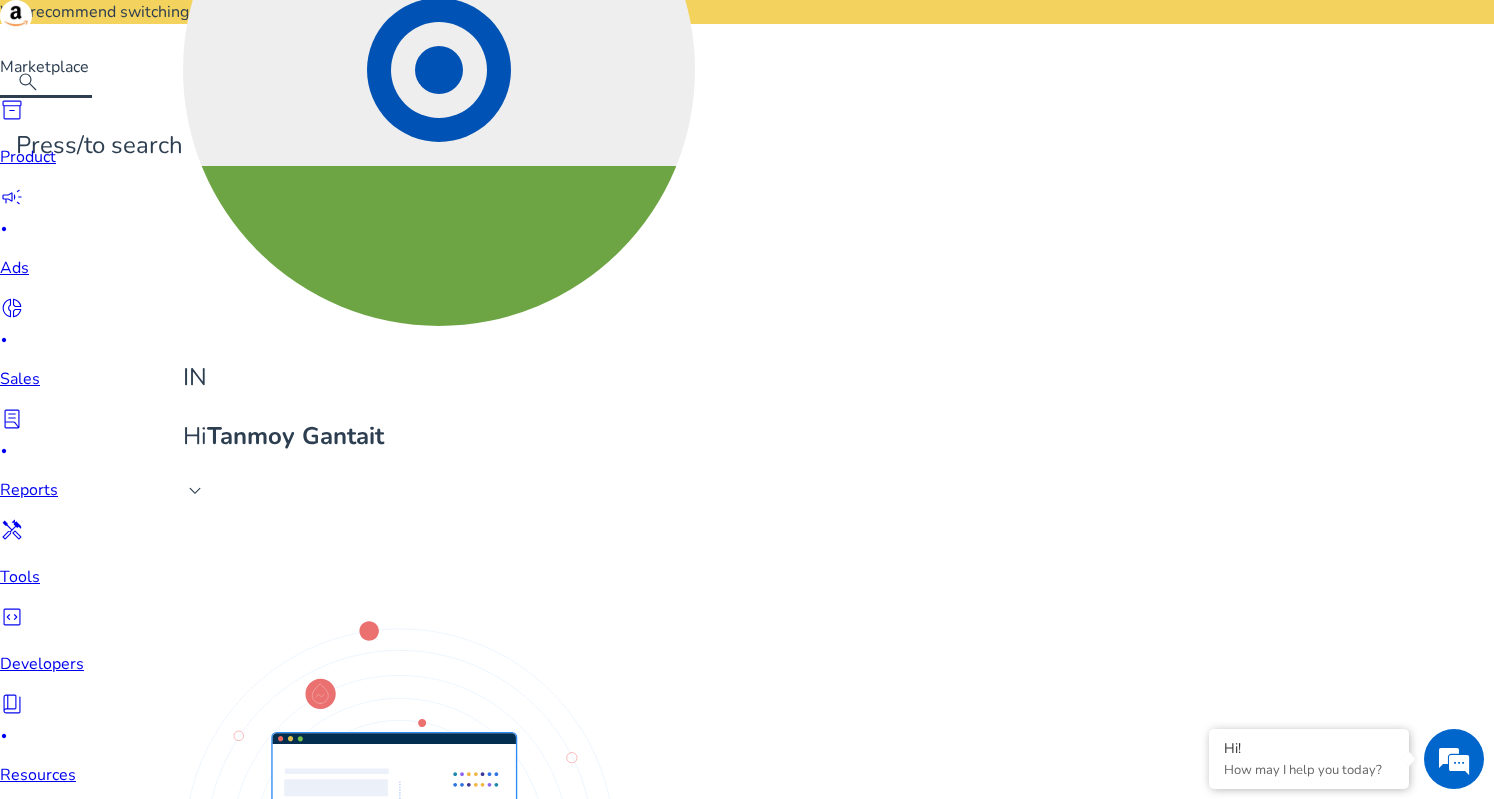 click at bounding box center [0, 14207] 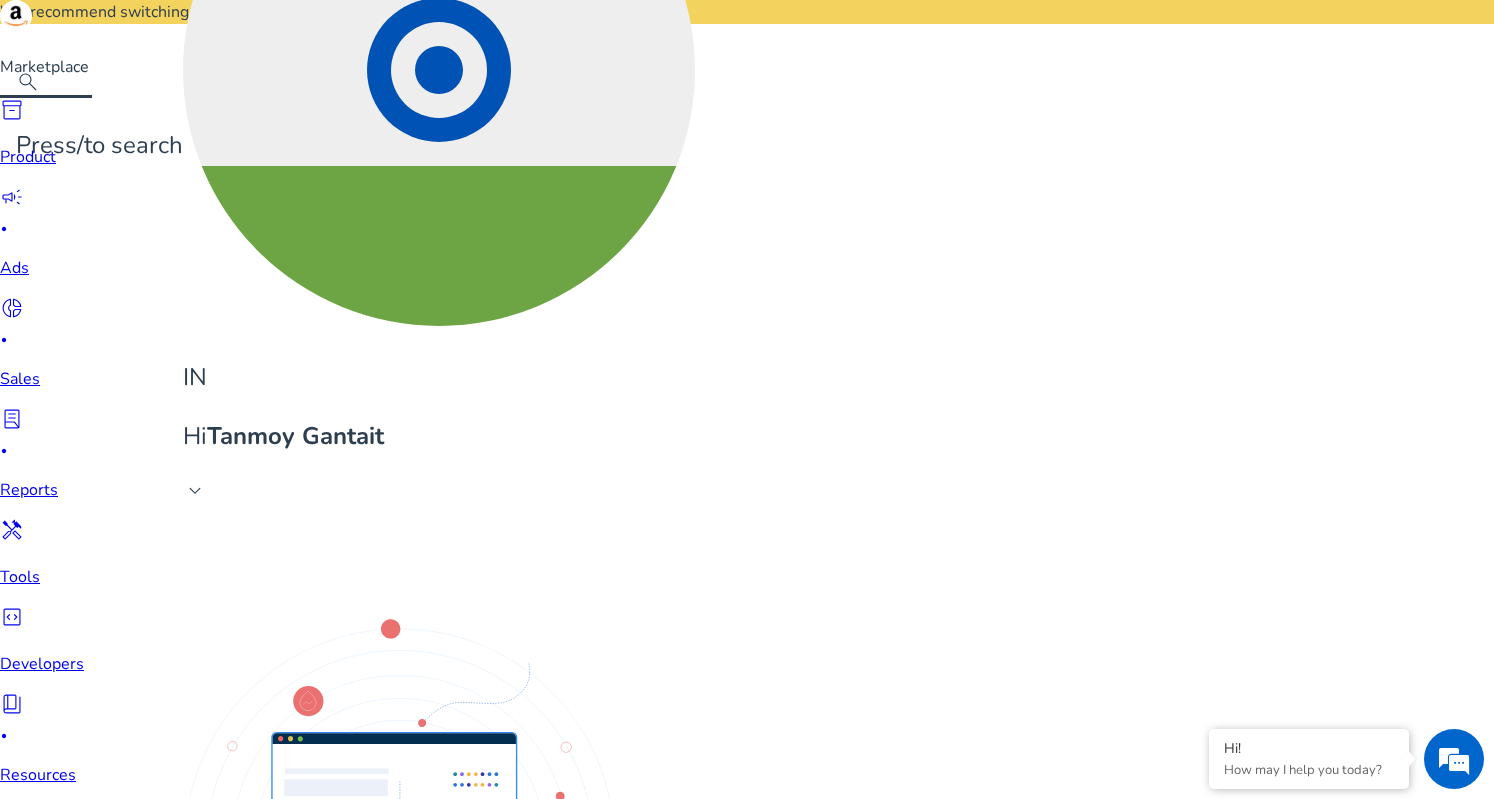 click at bounding box center (0, 14207) 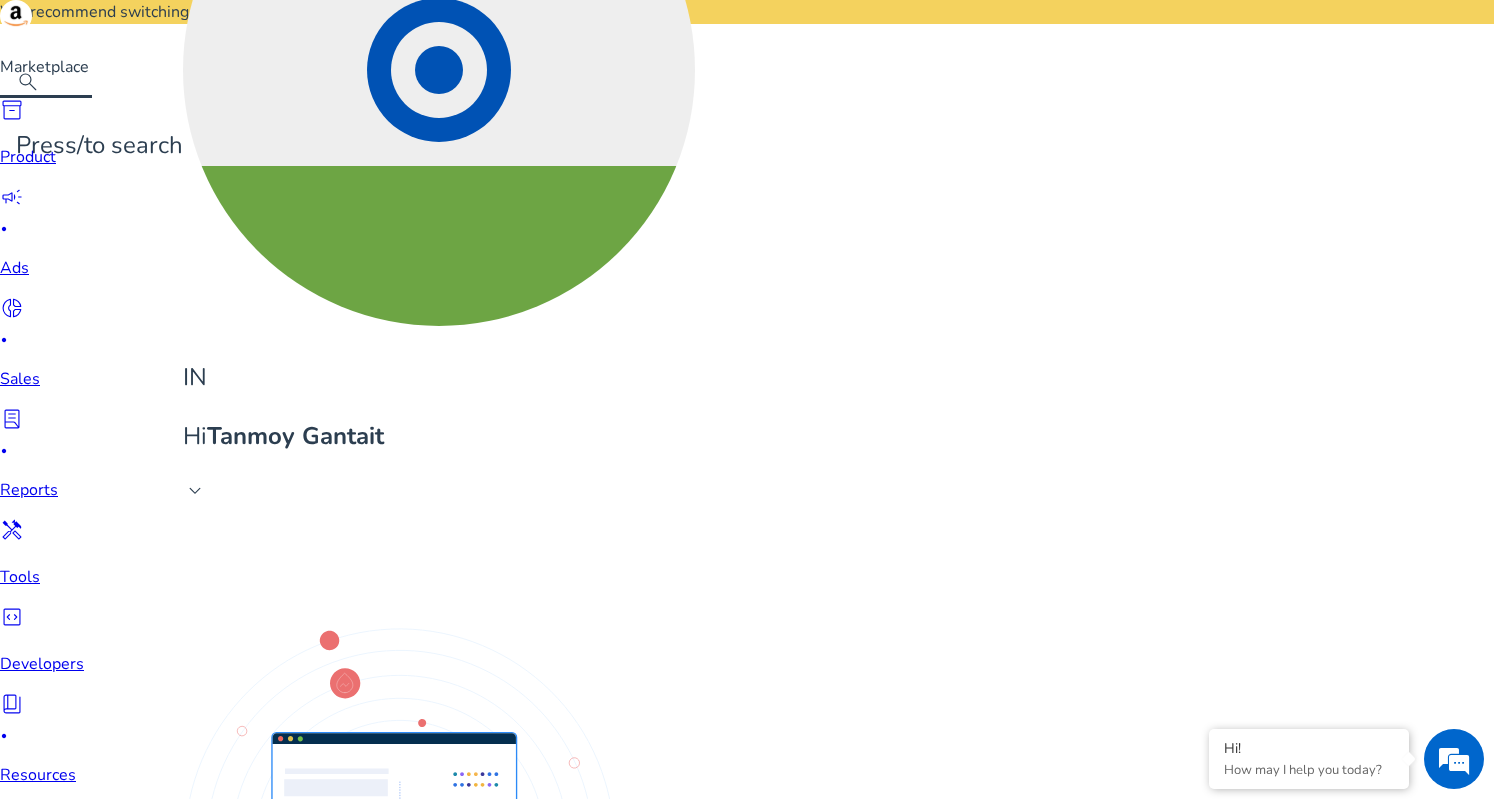 click at bounding box center [0, 14207] 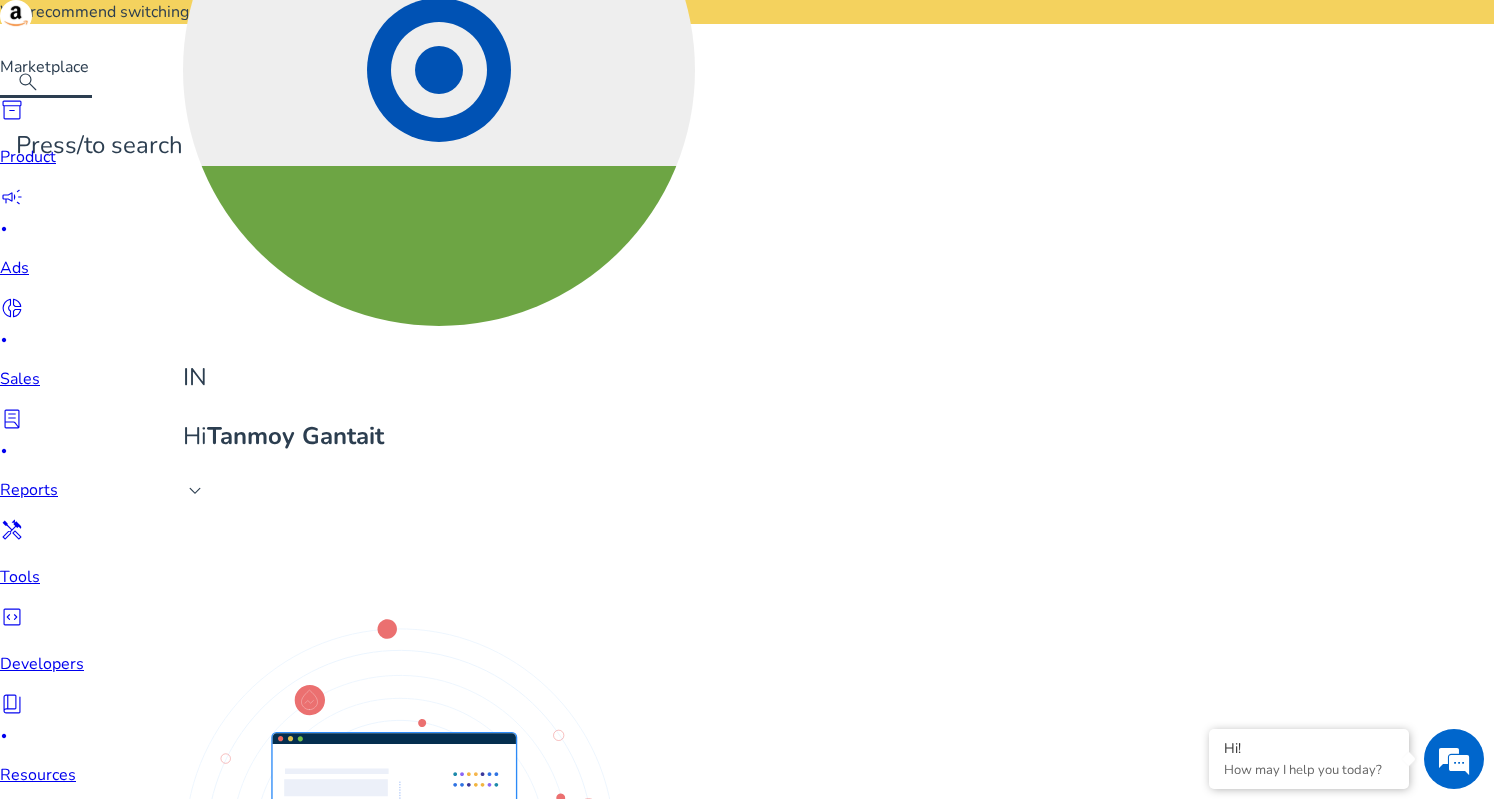 scroll, scrollTop: 1435, scrollLeft: 0, axis: vertical 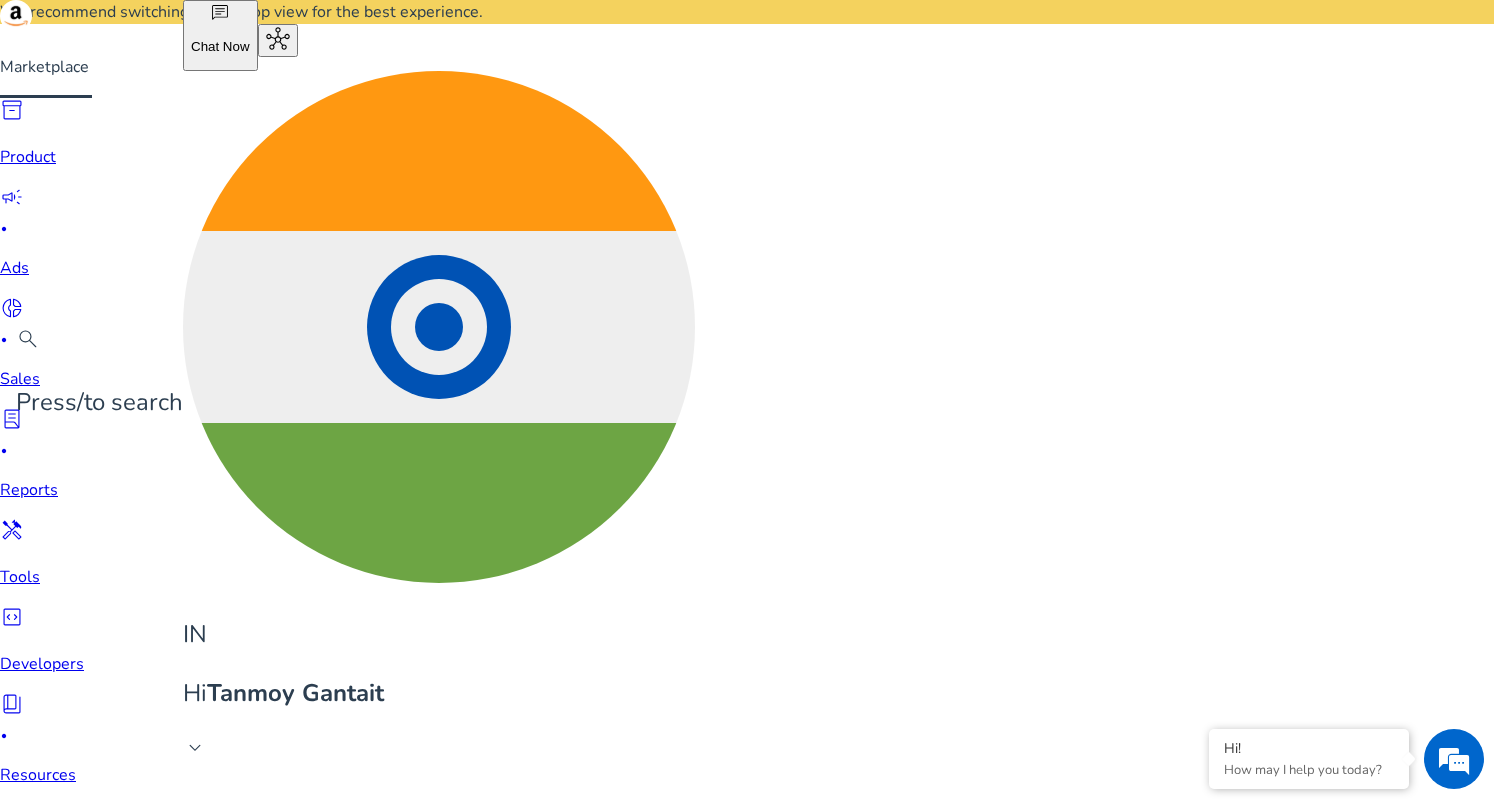 click on "**********" at bounding box center [90, 1373] 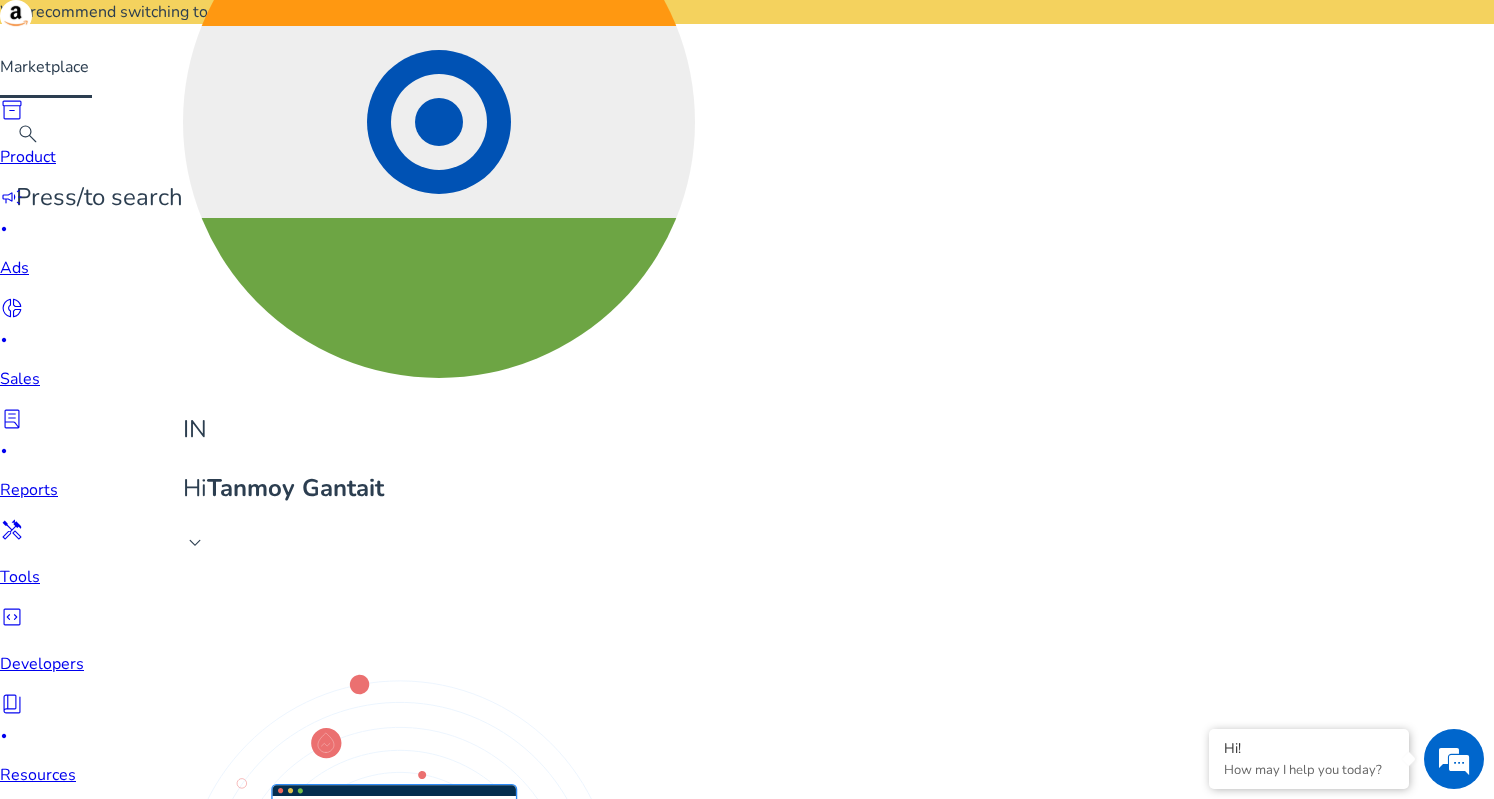 scroll, scrollTop: 238, scrollLeft: 0, axis: vertical 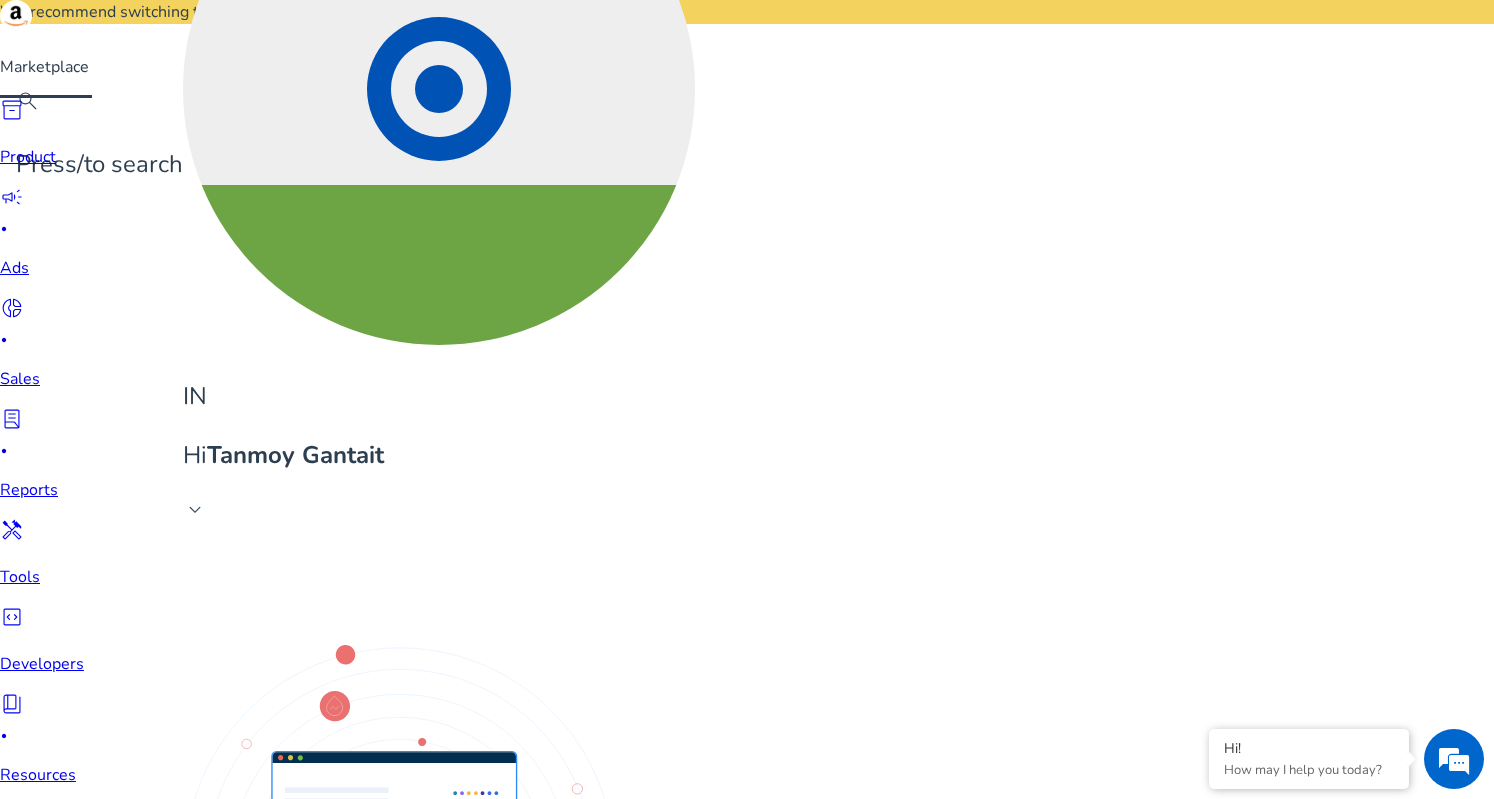 copy on "bali earrings" 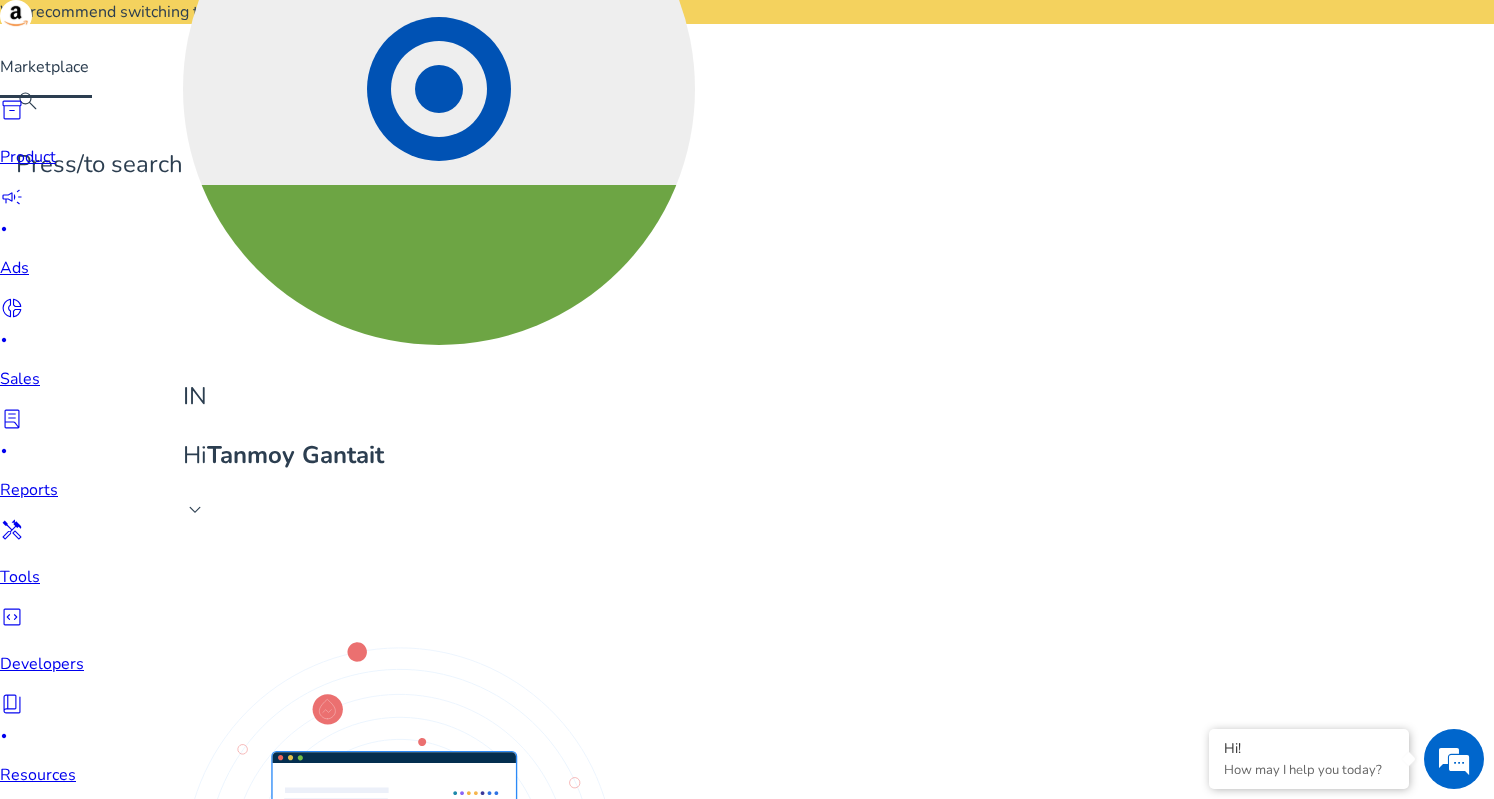 drag, startPoint x: 178, startPoint y: 287, endPoint x: 315, endPoint y: 265, distance: 138.75517 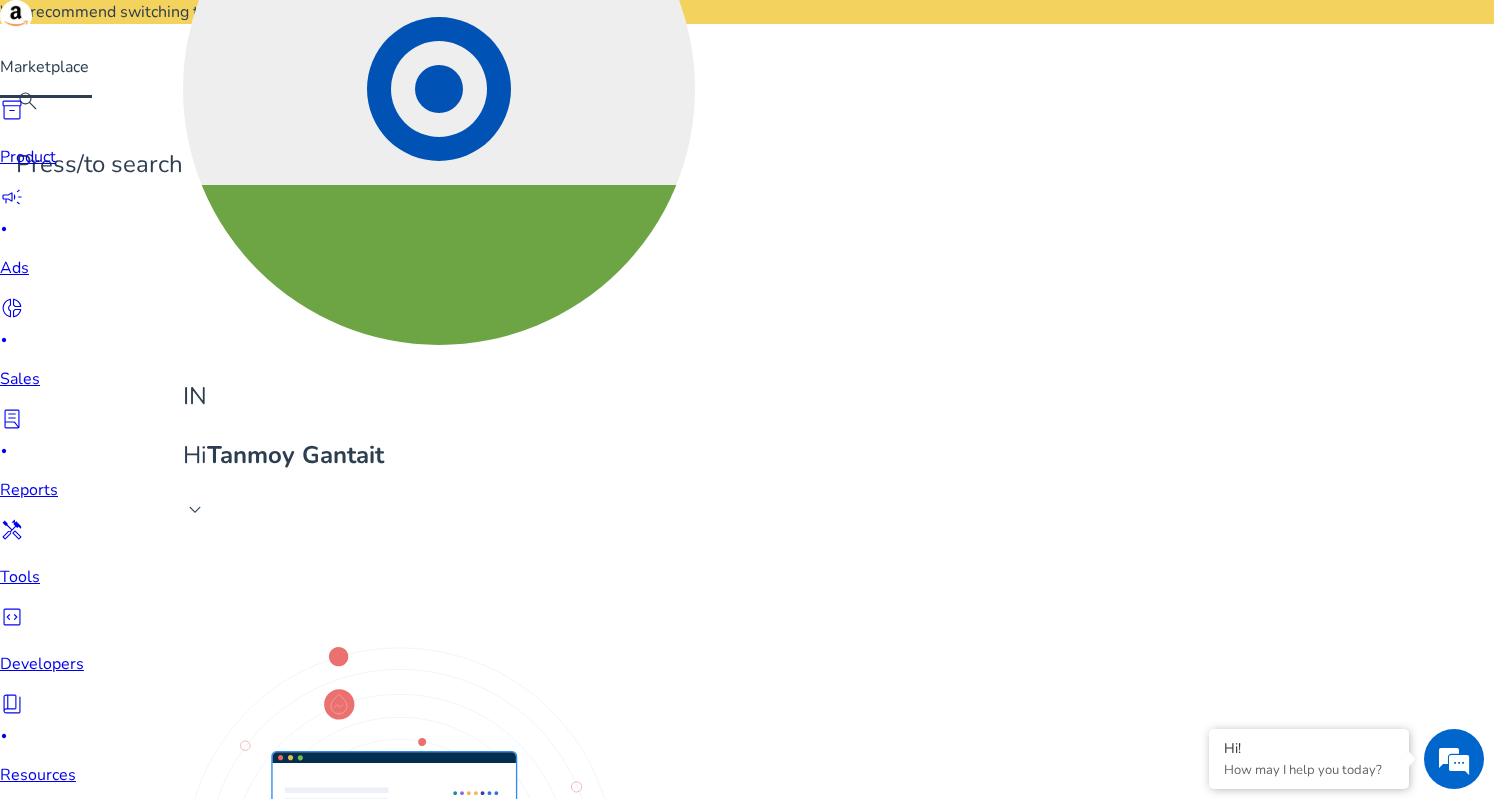 drag, startPoint x: 176, startPoint y: 441, endPoint x: 301, endPoint y: 449, distance: 125.25574 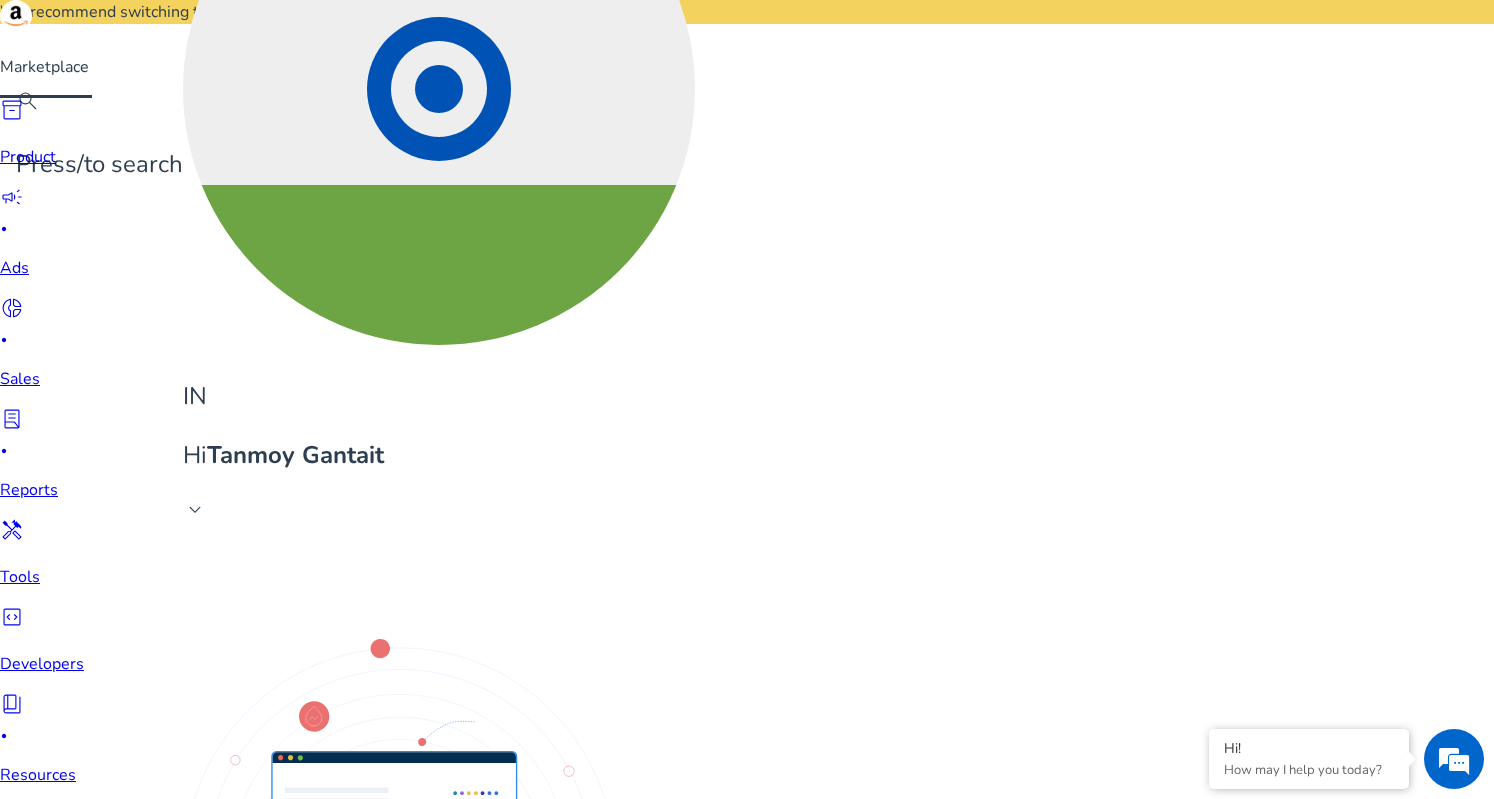 drag, startPoint x: 169, startPoint y: 493, endPoint x: 293, endPoint y: 497, distance: 124.0645 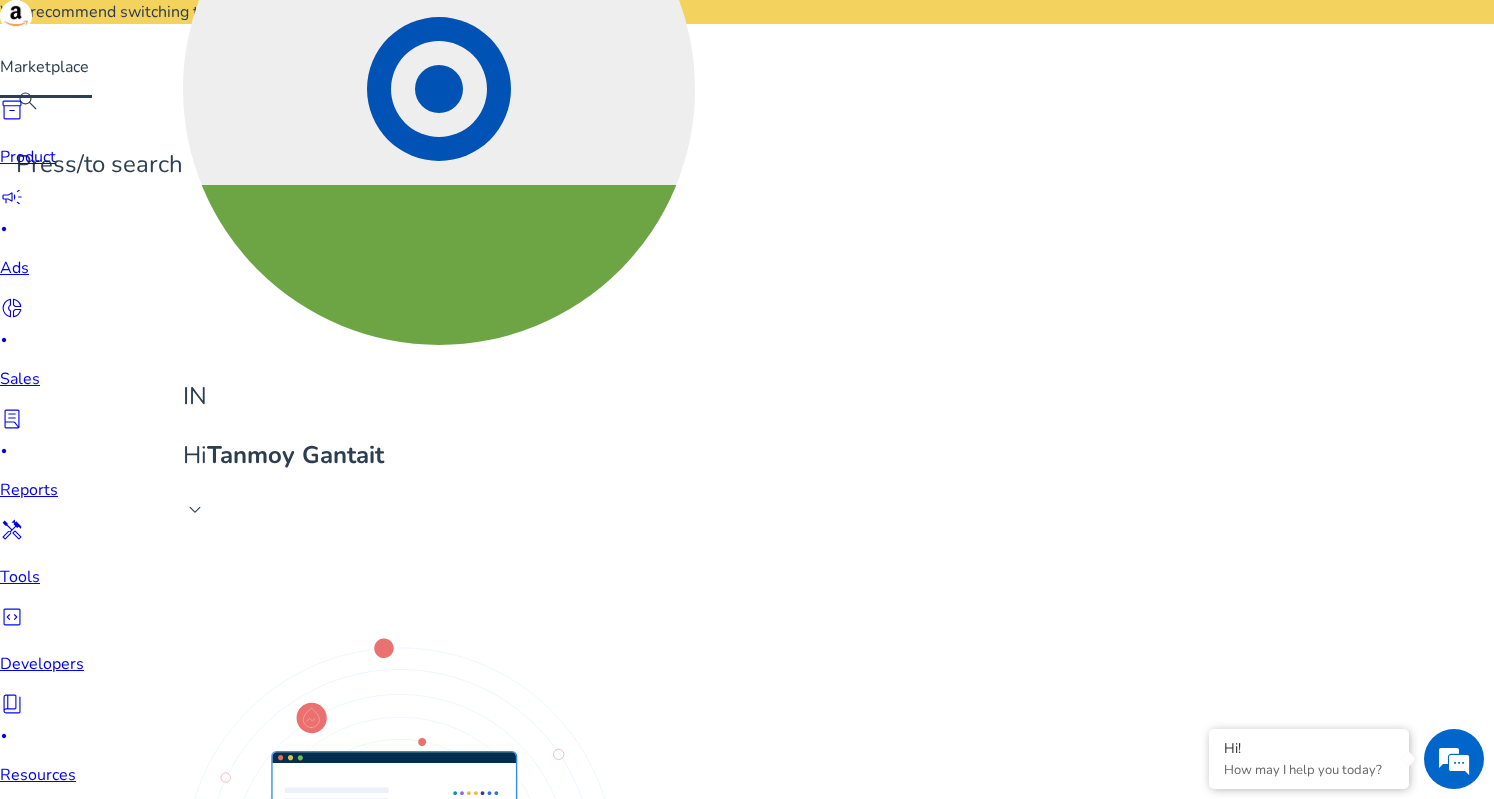 copy on "bali earrings silver" 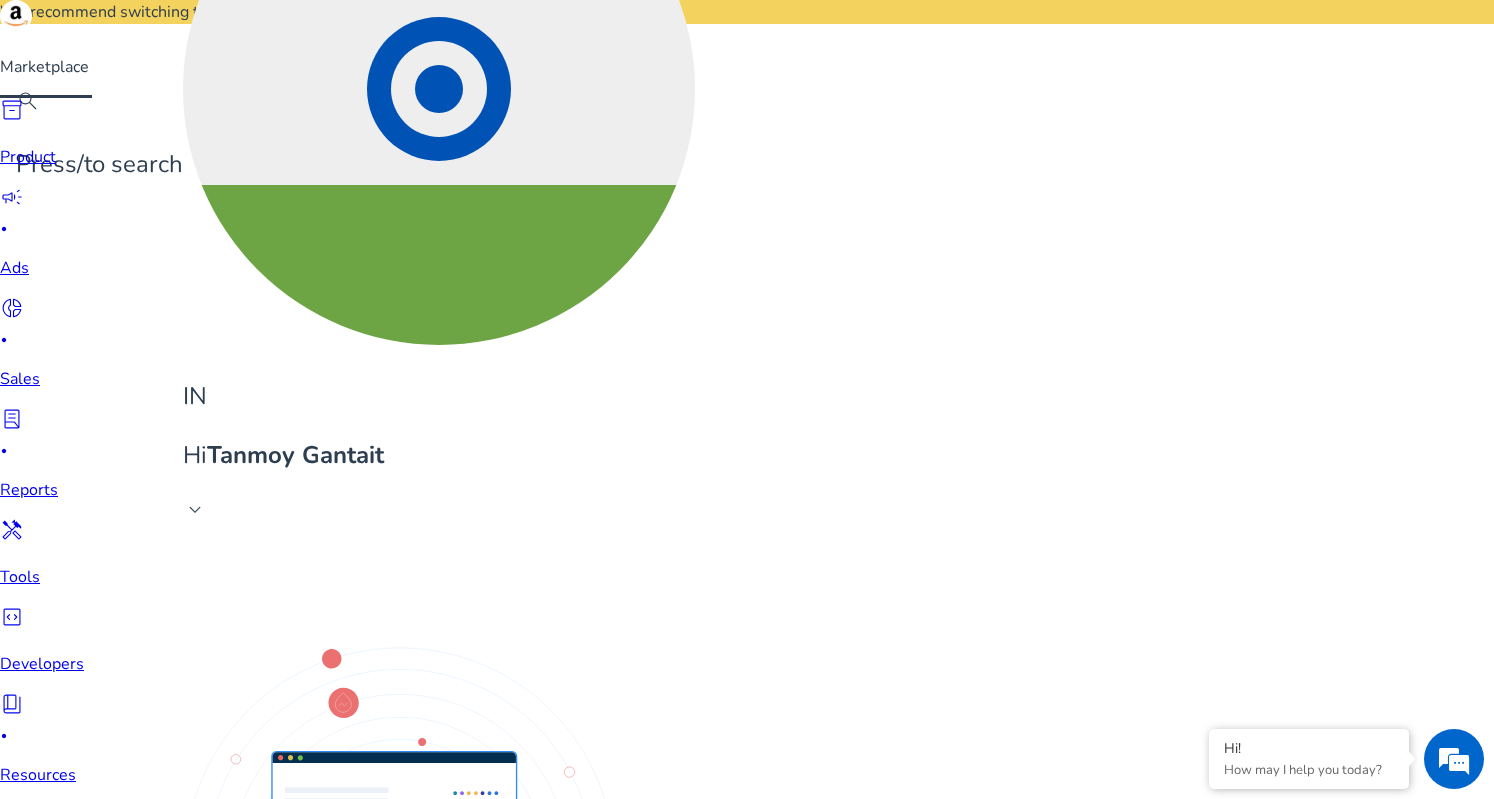 copy on "bali earrings silver" 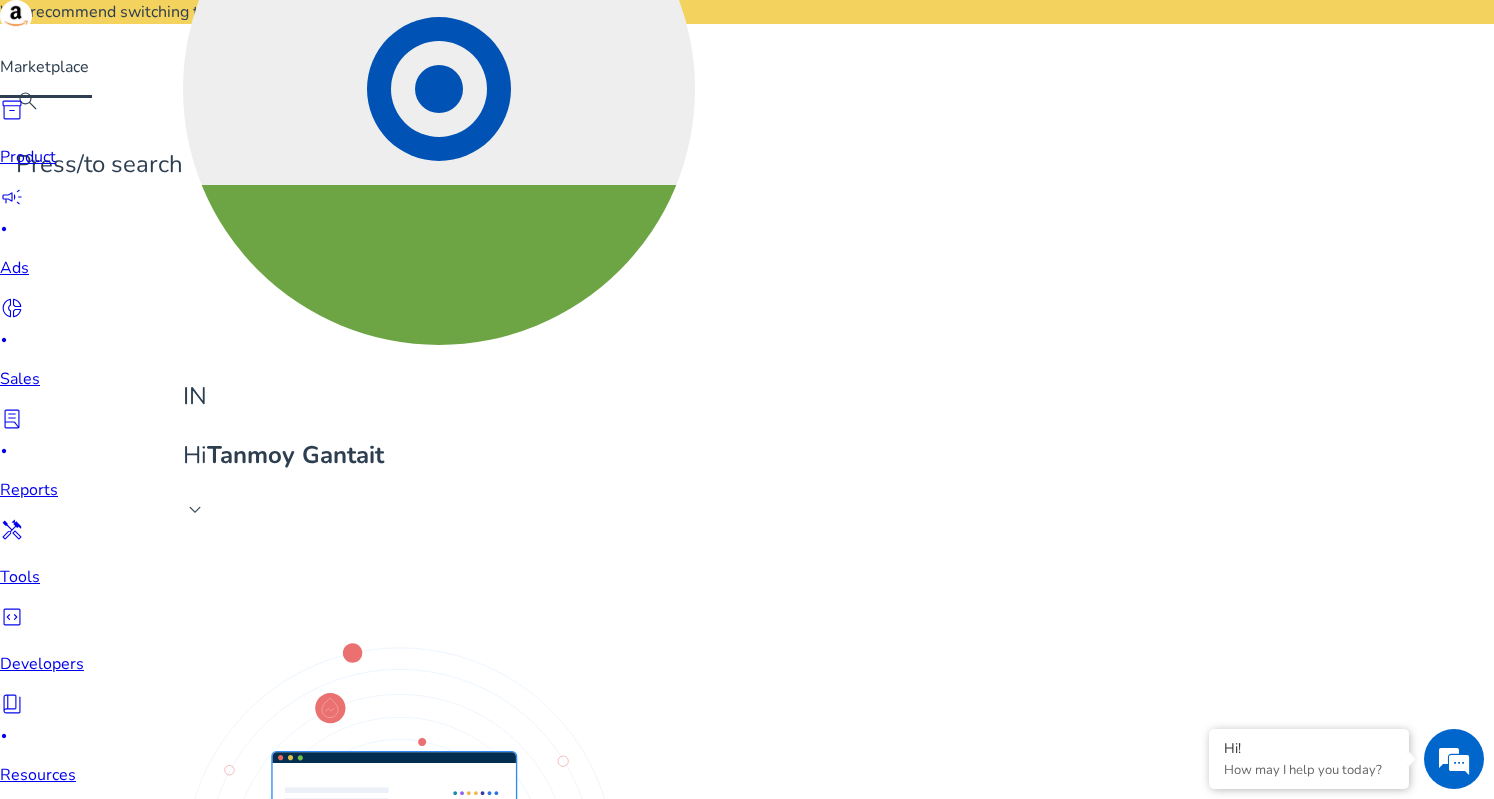 copy on "bali earrings for women" 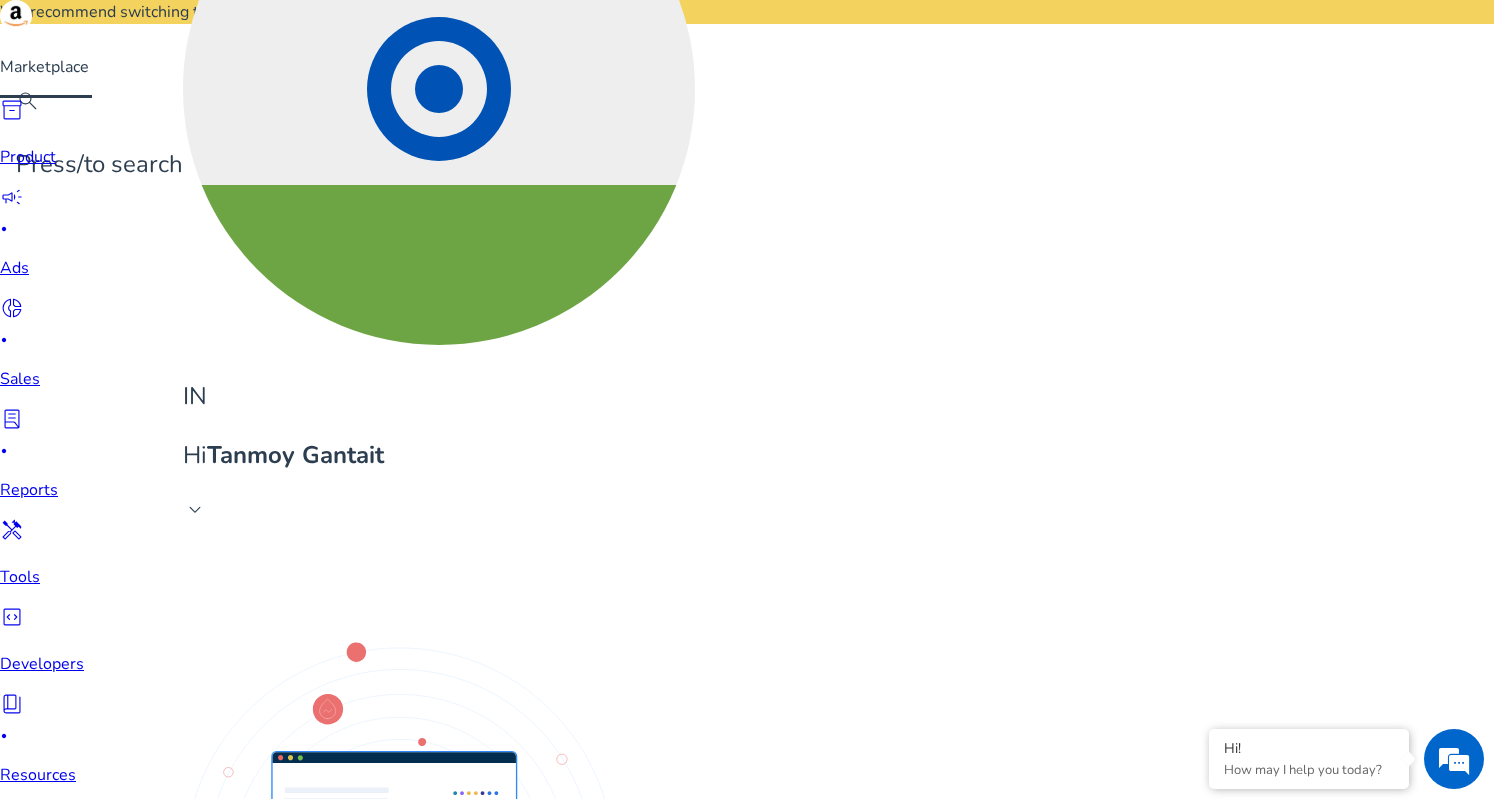 scroll, scrollTop: 100, scrollLeft: 0, axis: vertical 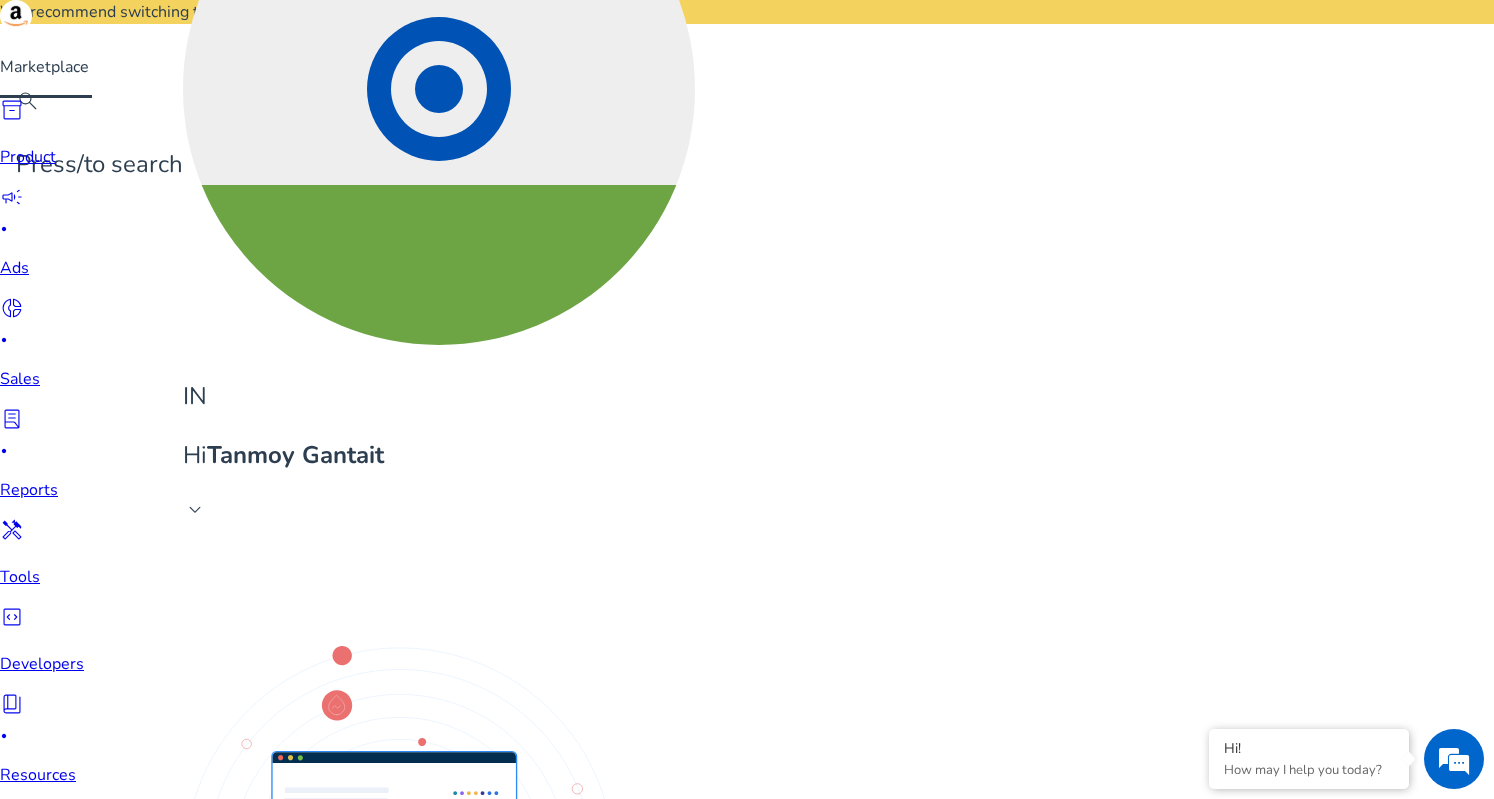 click 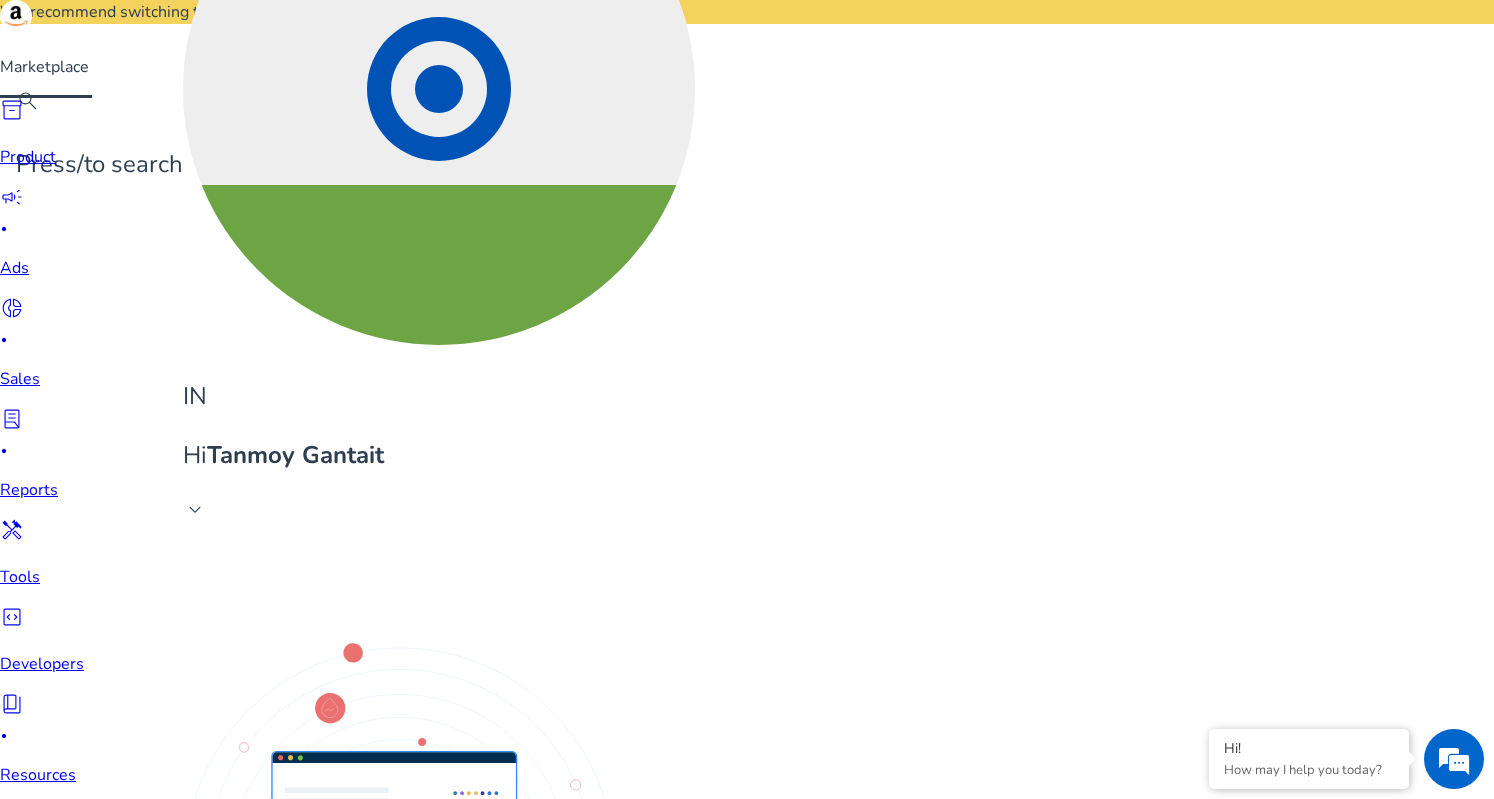 drag, startPoint x: 179, startPoint y: 589, endPoint x: 338, endPoint y: 583, distance: 159.11317 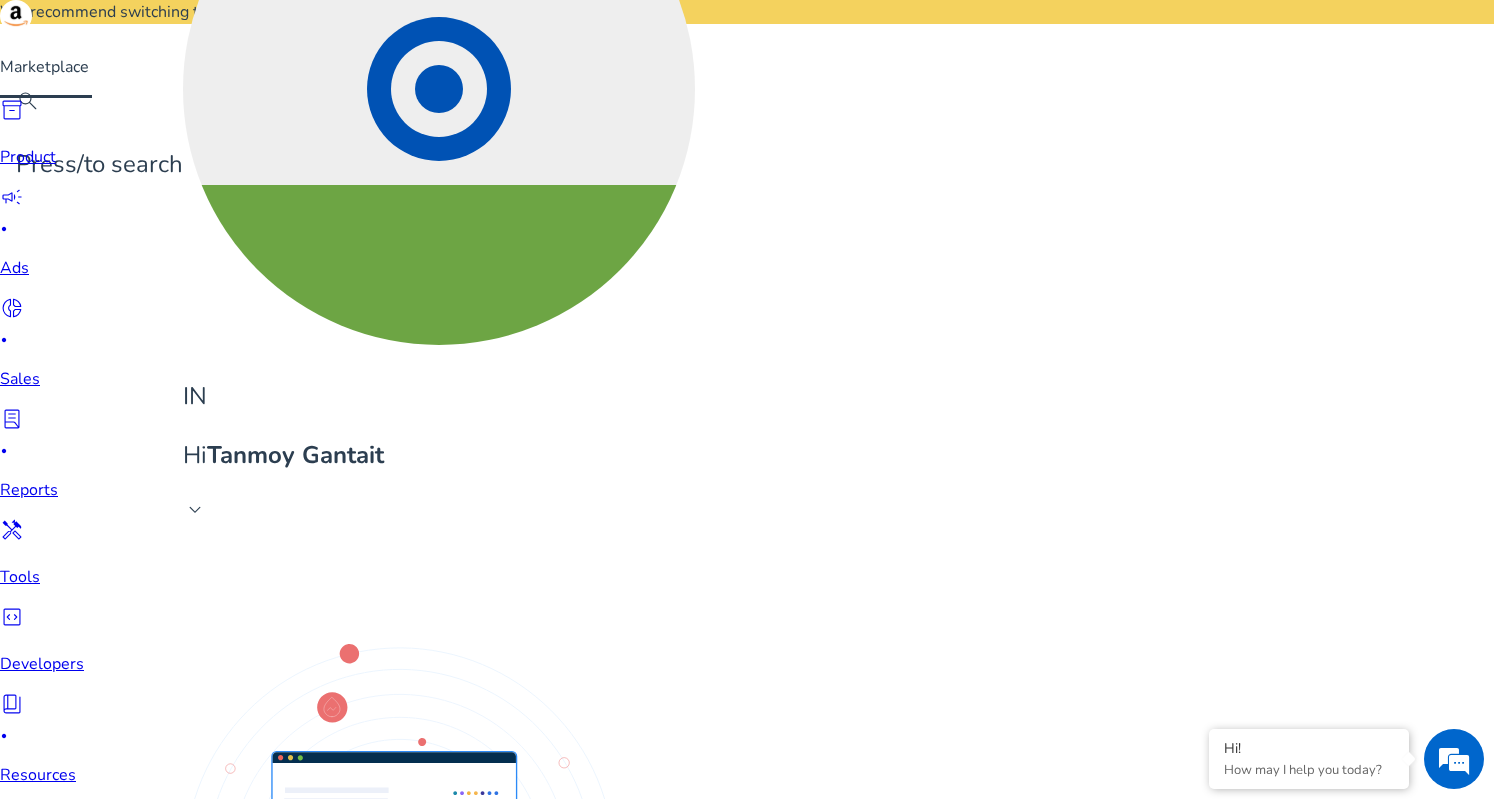 scroll, scrollTop: 170, scrollLeft: 0, axis: vertical 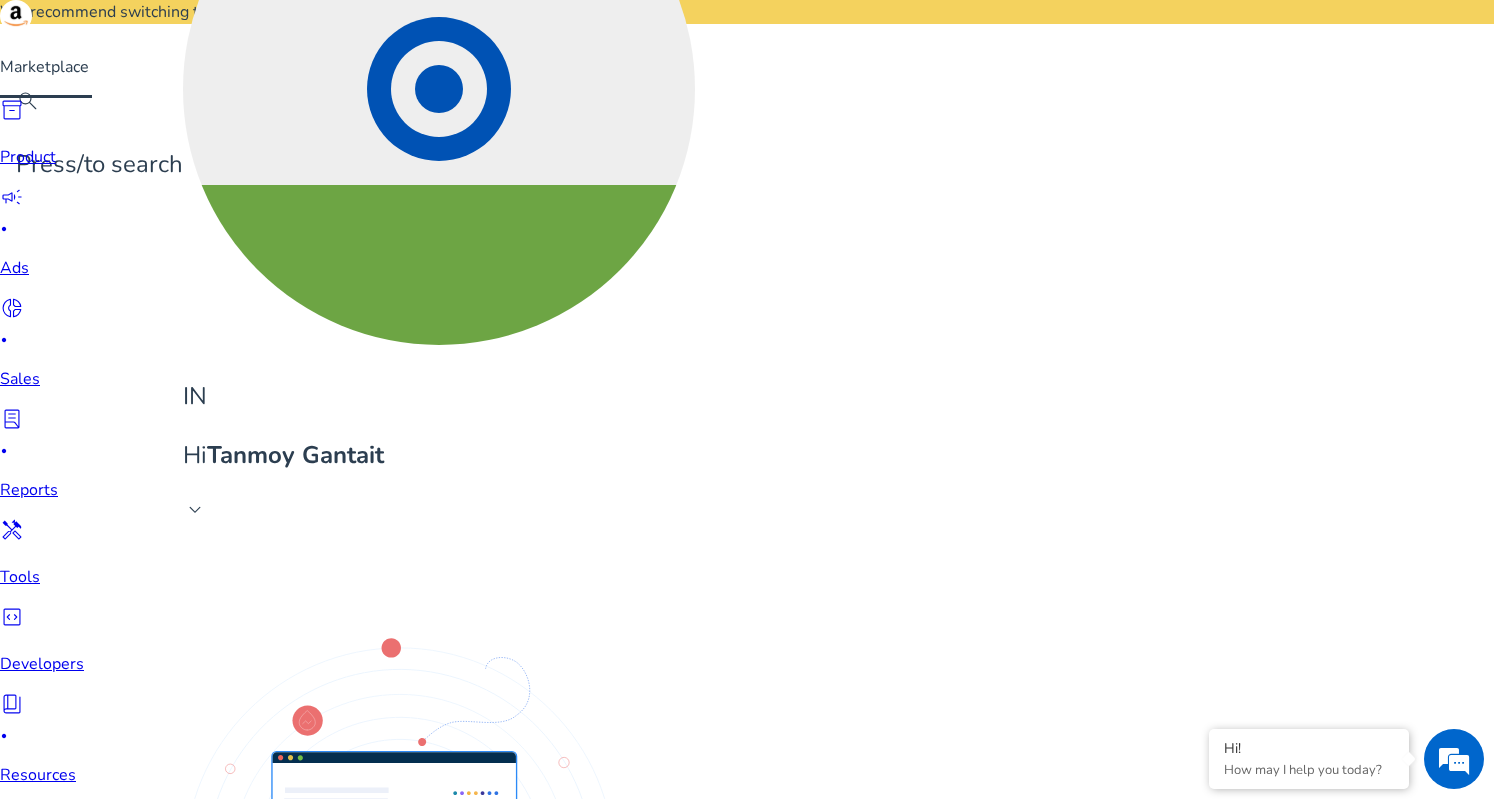 drag, startPoint x: 176, startPoint y: 599, endPoint x: 320, endPoint y: 599, distance: 144 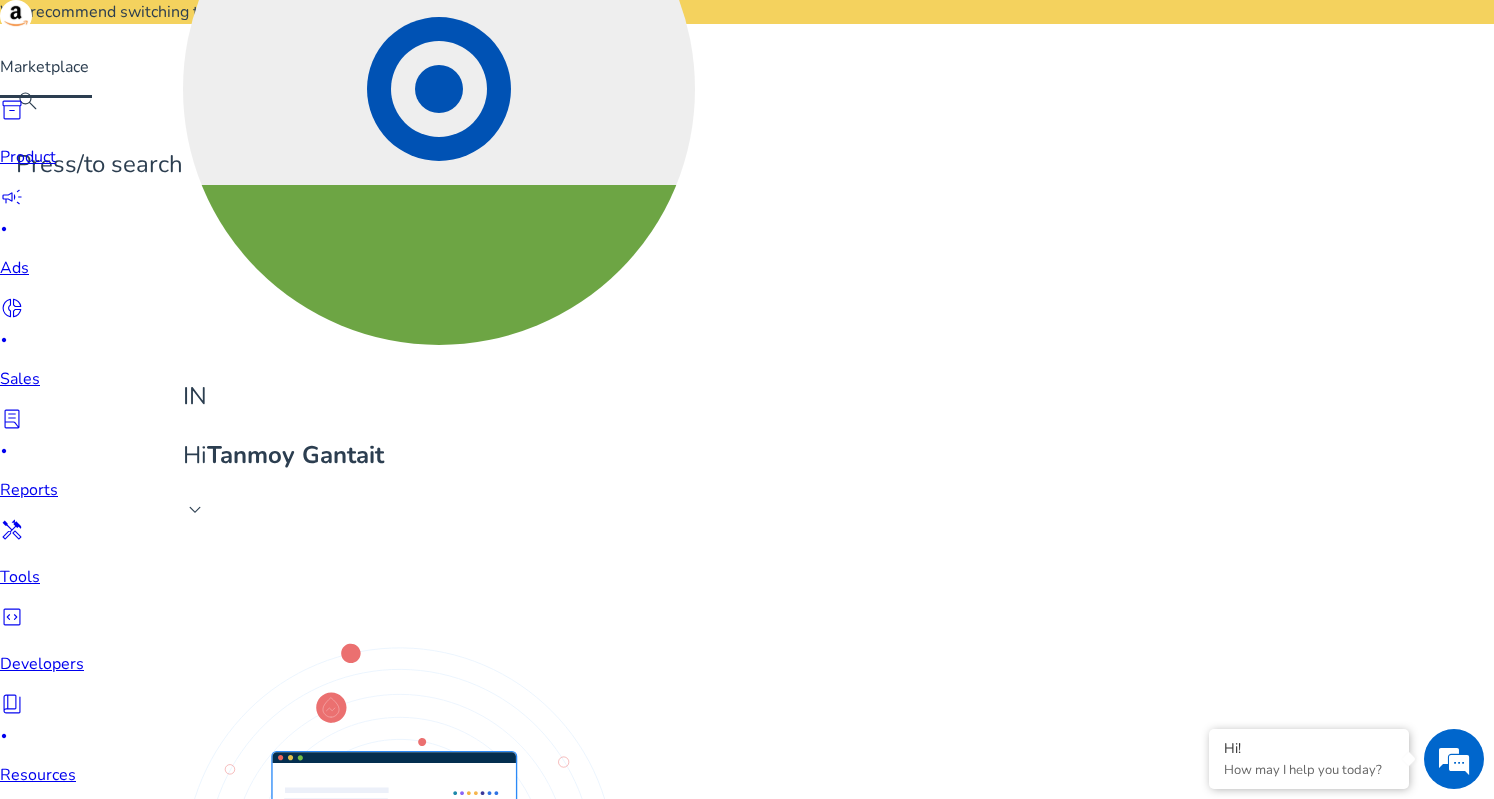 scroll, scrollTop: 354, scrollLeft: 0, axis: vertical 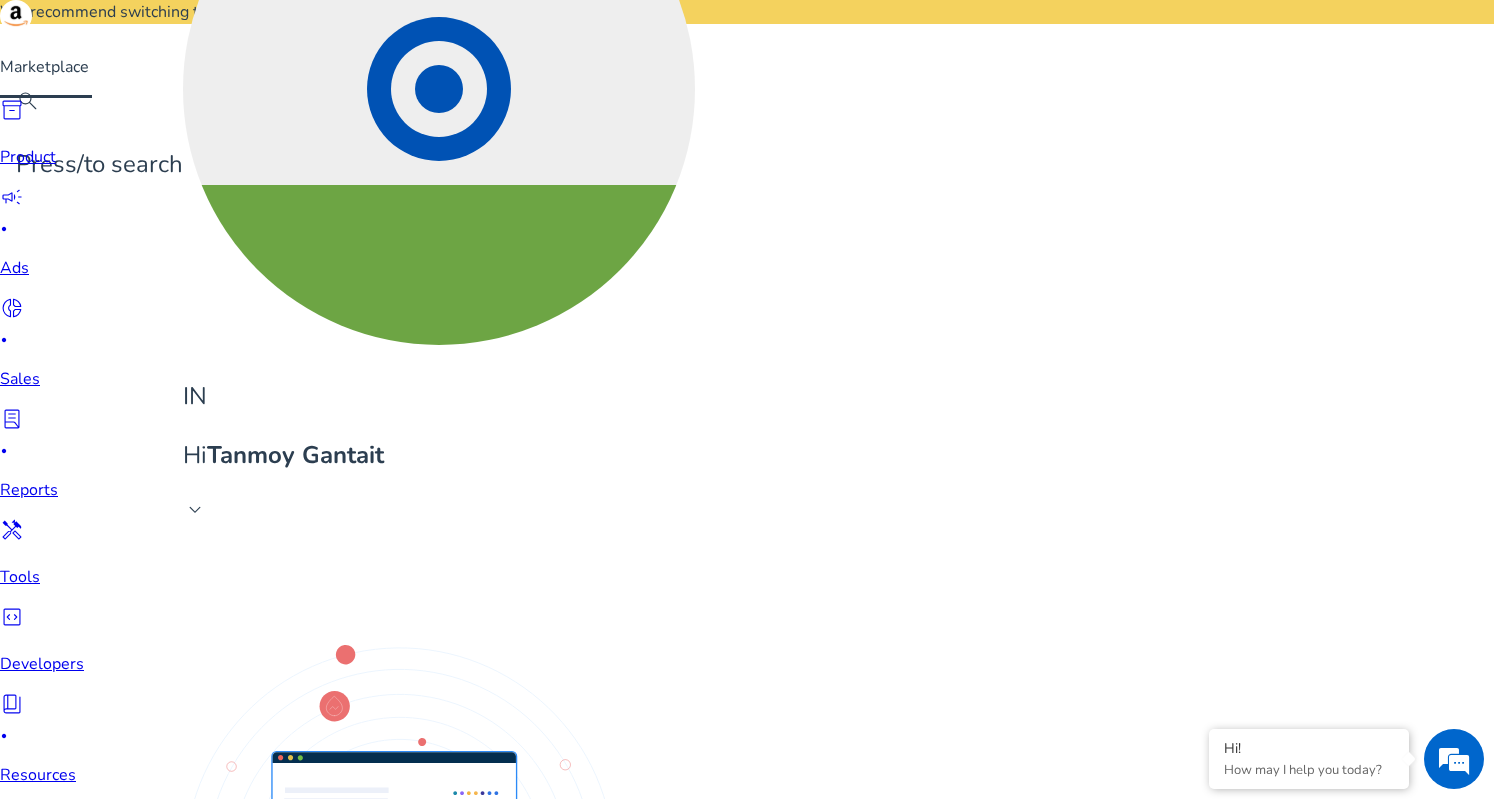 drag, startPoint x: 174, startPoint y: 694, endPoint x: 586, endPoint y: 469, distance: 469.43475 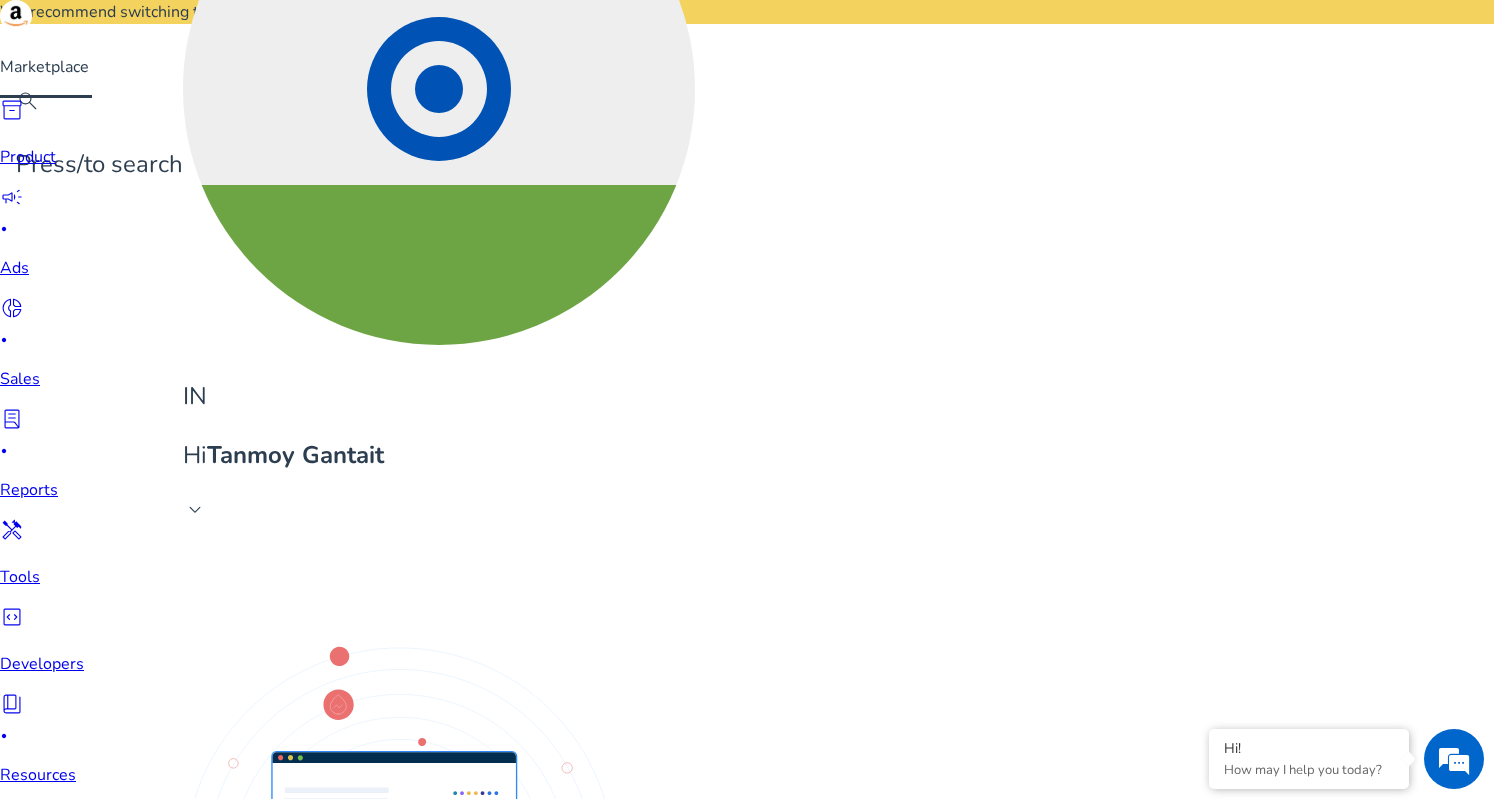 scroll, scrollTop: 684, scrollLeft: 0, axis: vertical 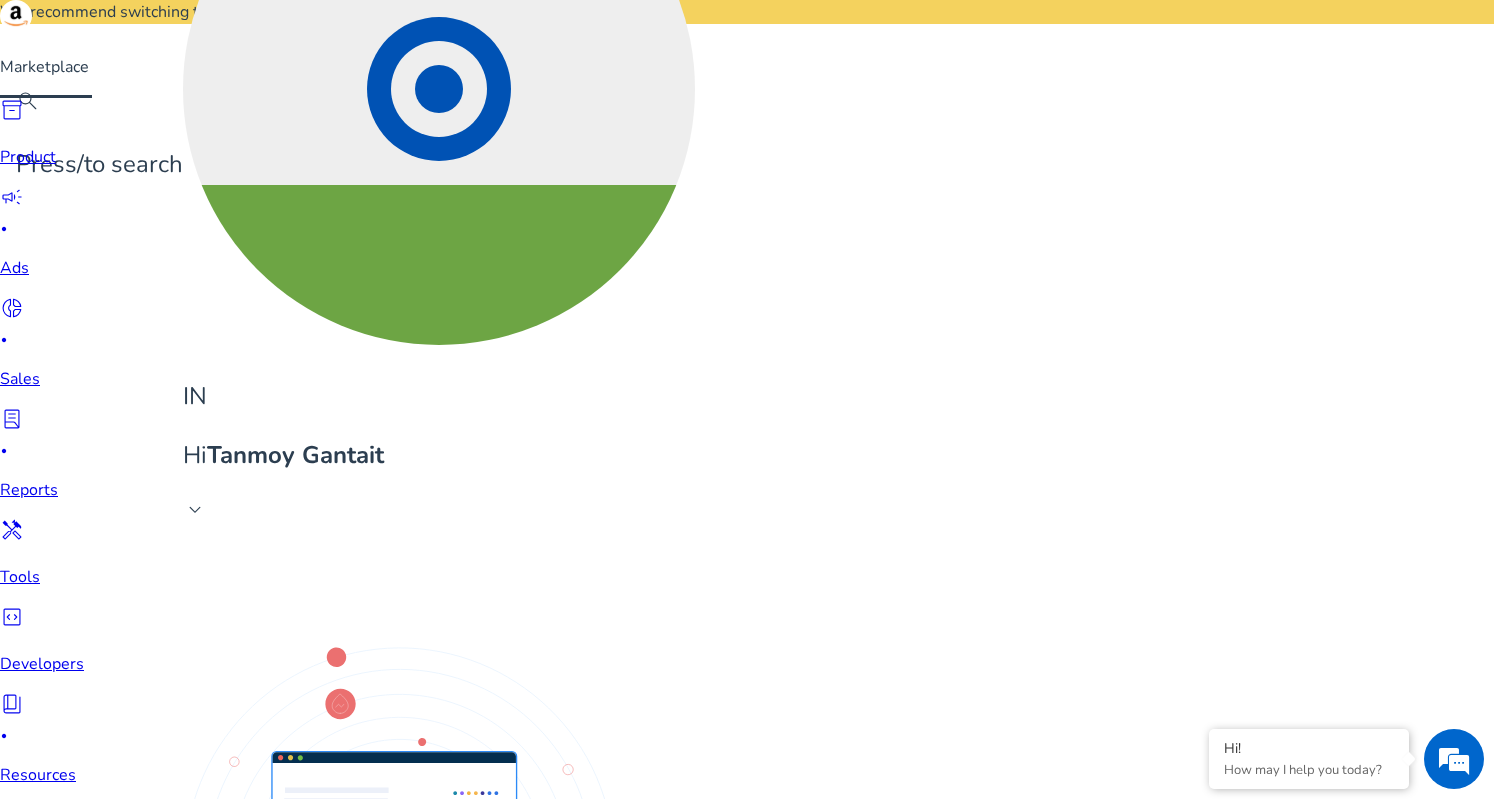 click on ".st0{fill:#2c8af8}" 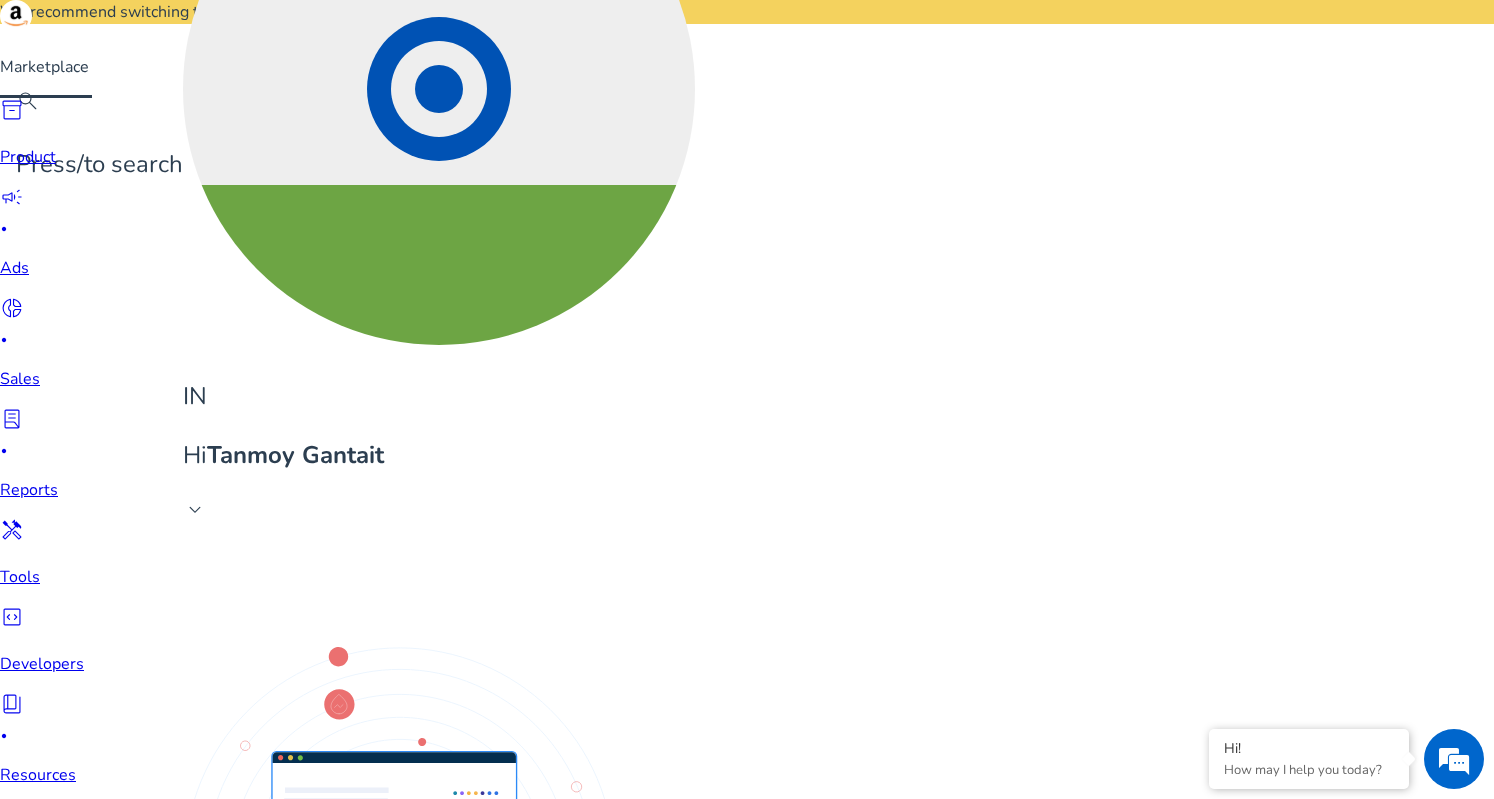 drag, startPoint x: 179, startPoint y: 543, endPoint x: 251, endPoint y: 549, distance: 72.249565 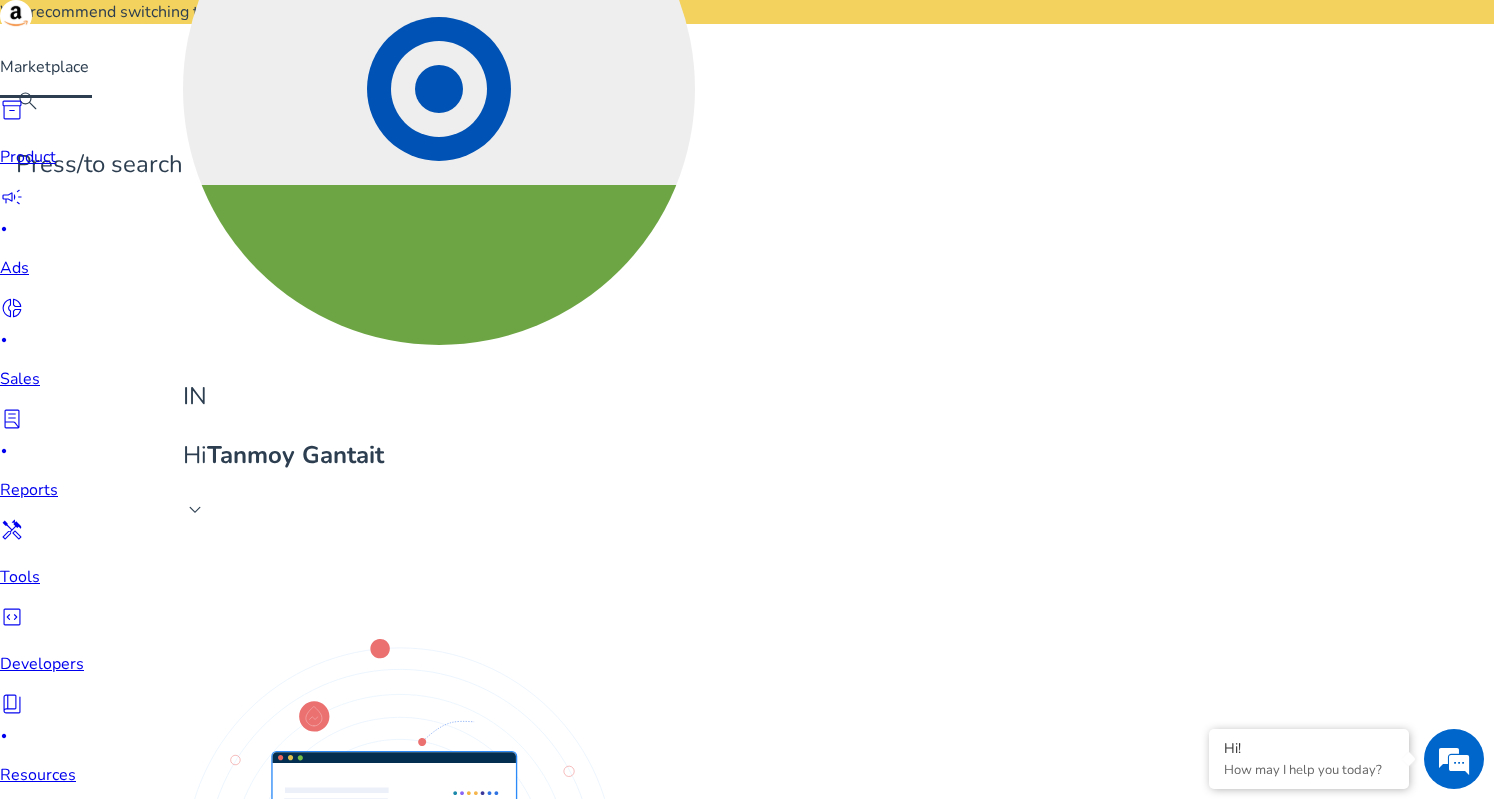 drag, startPoint x: 194, startPoint y: 640, endPoint x: 262, endPoint y: 640, distance: 68 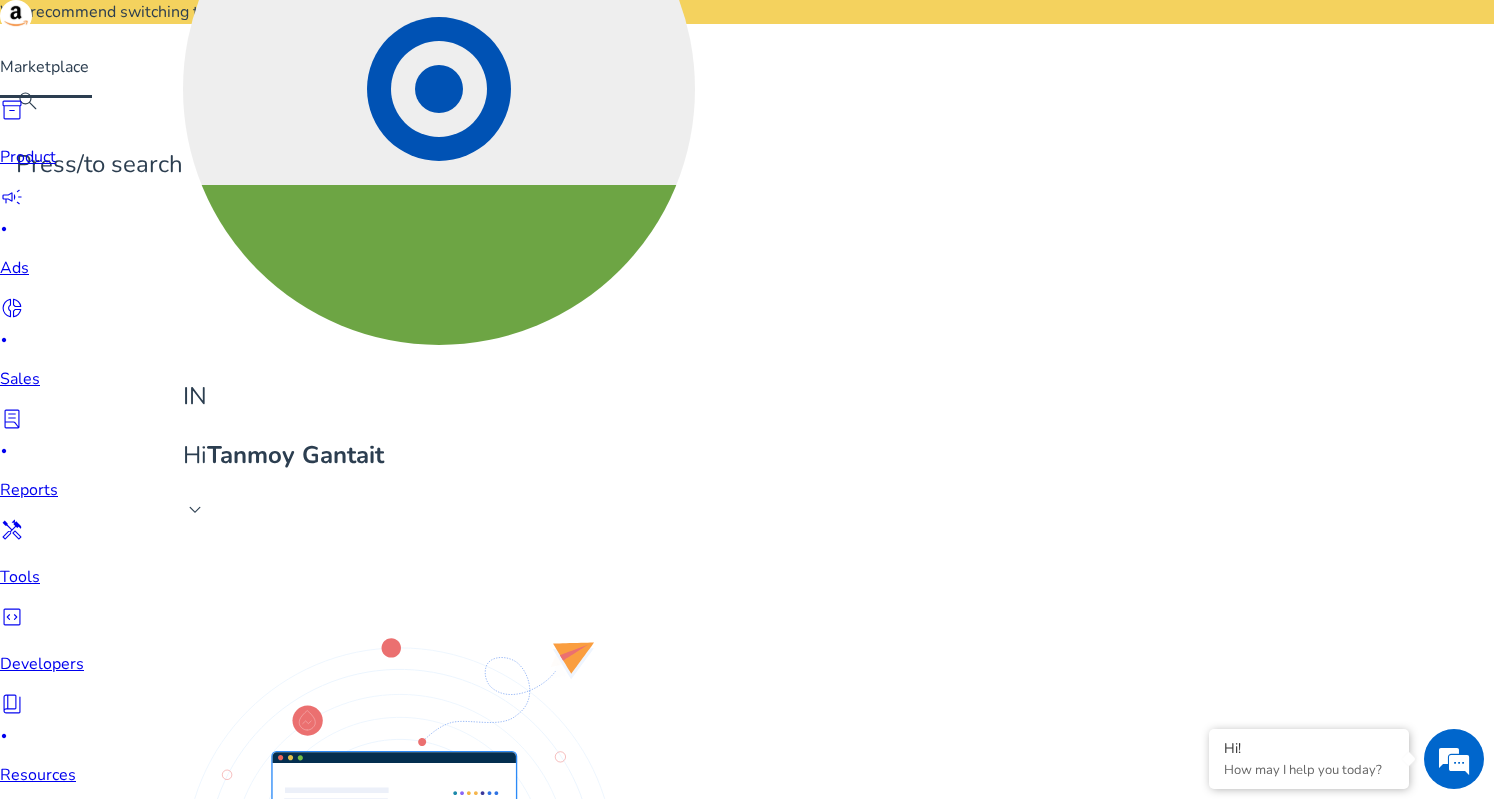scroll, scrollTop: 1077, scrollLeft: 0, axis: vertical 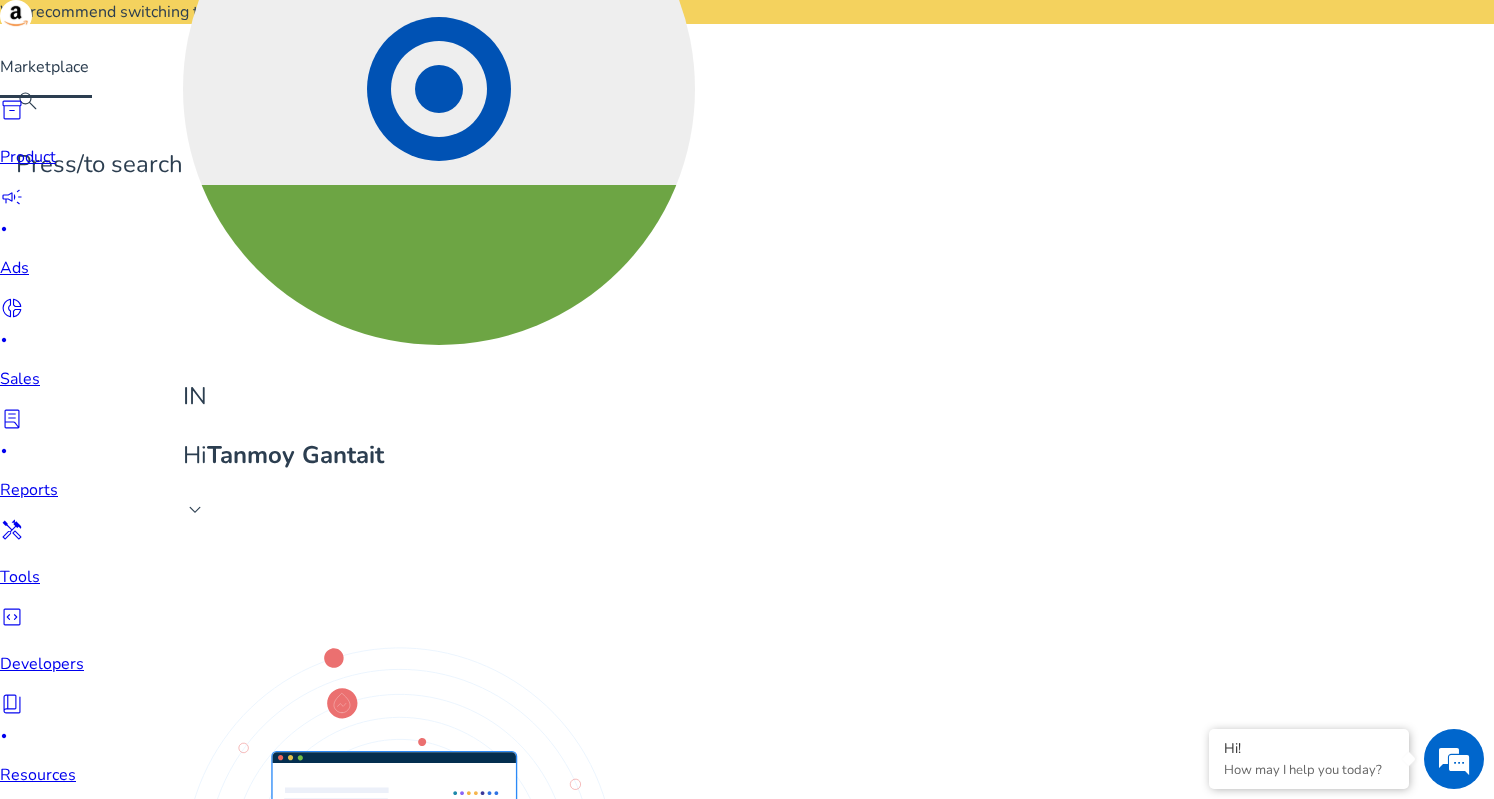 drag, startPoint x: 178, startPoint y: 639, endPoint x: 317, endPoint y: 644, distance: 139.0899 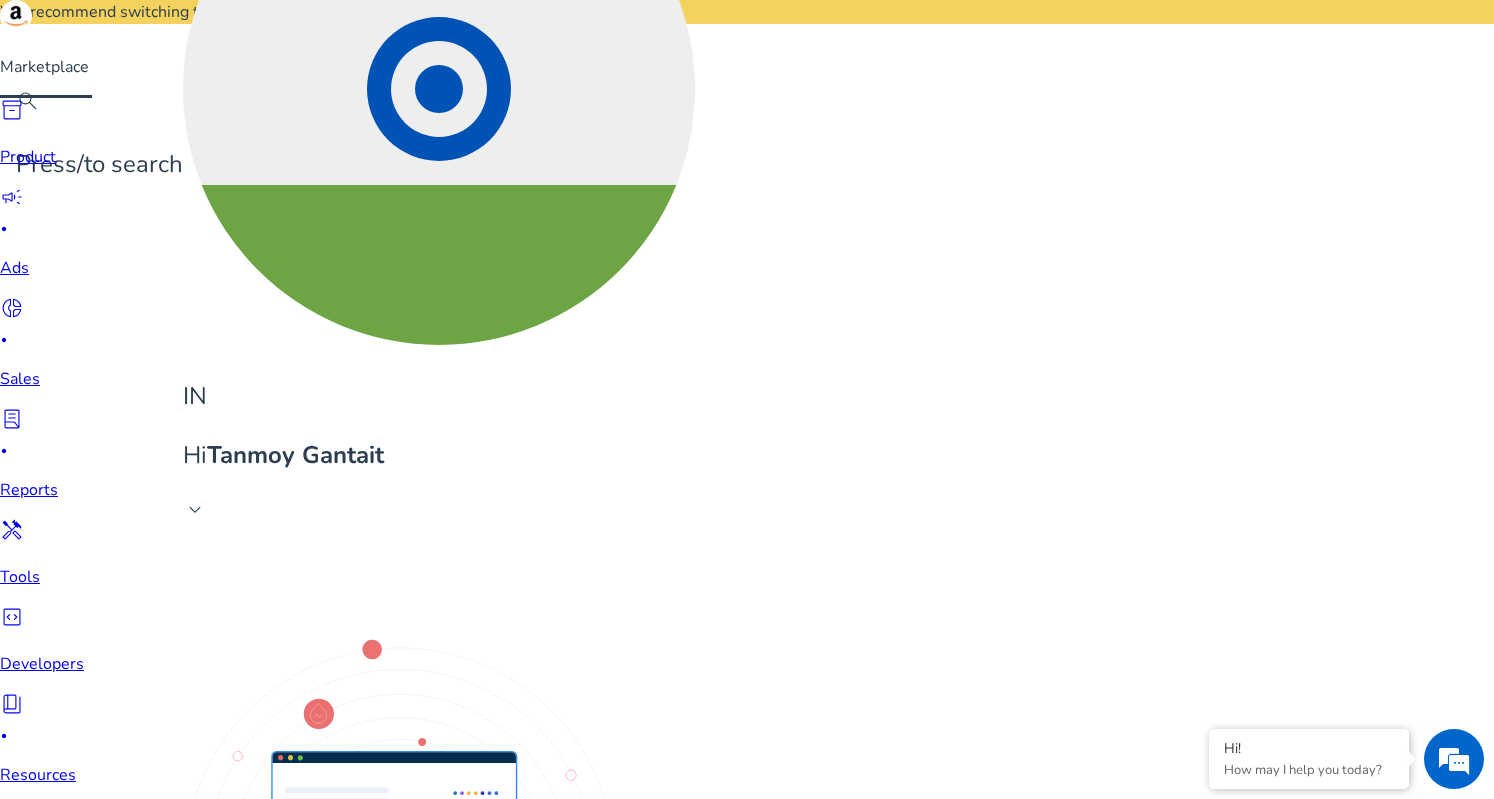 scroll, scrollTop: 1357, scrollLeft: 0, axis: vertical 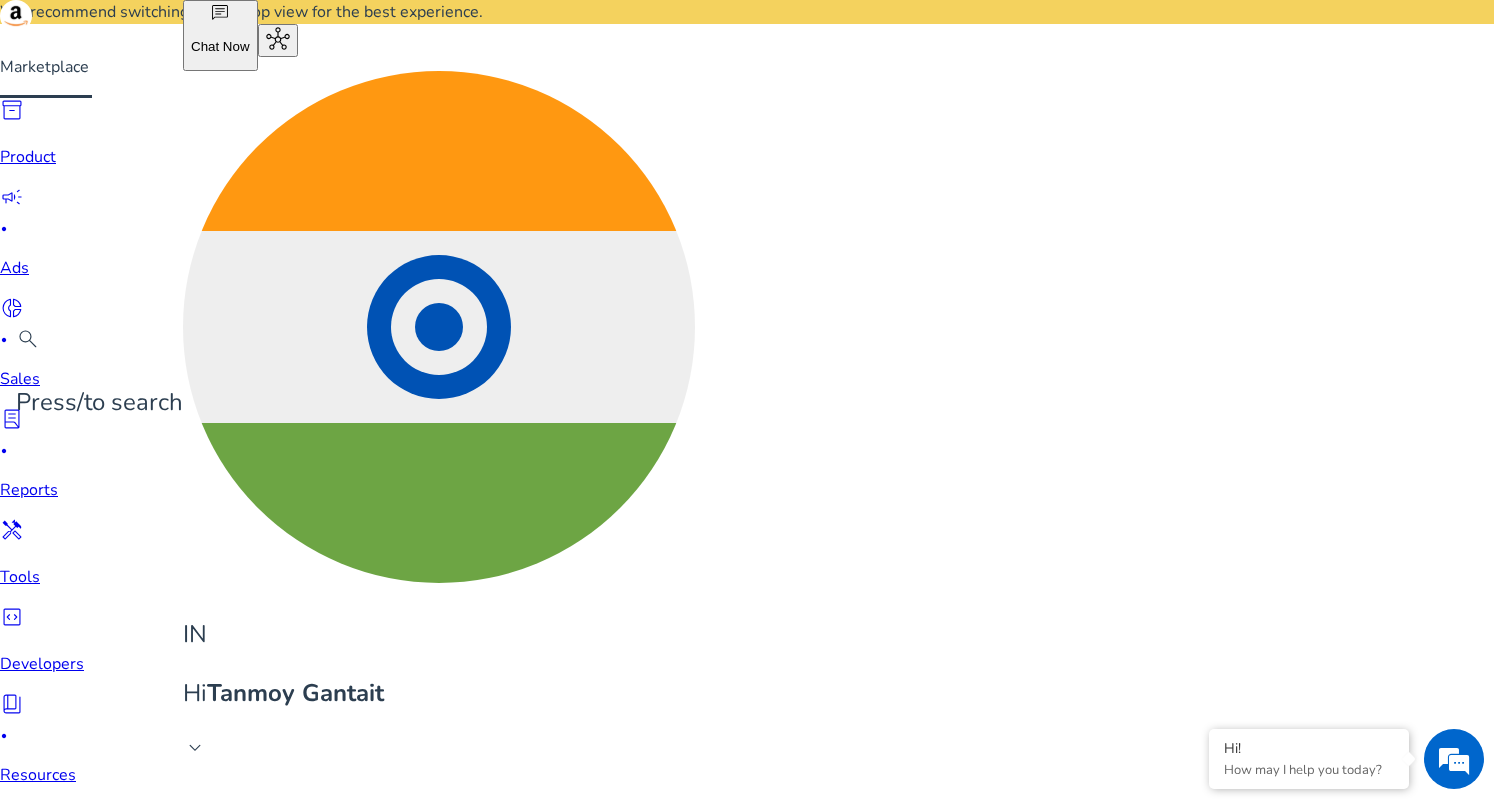 click on "**********" at bounding box center (90, 1373) 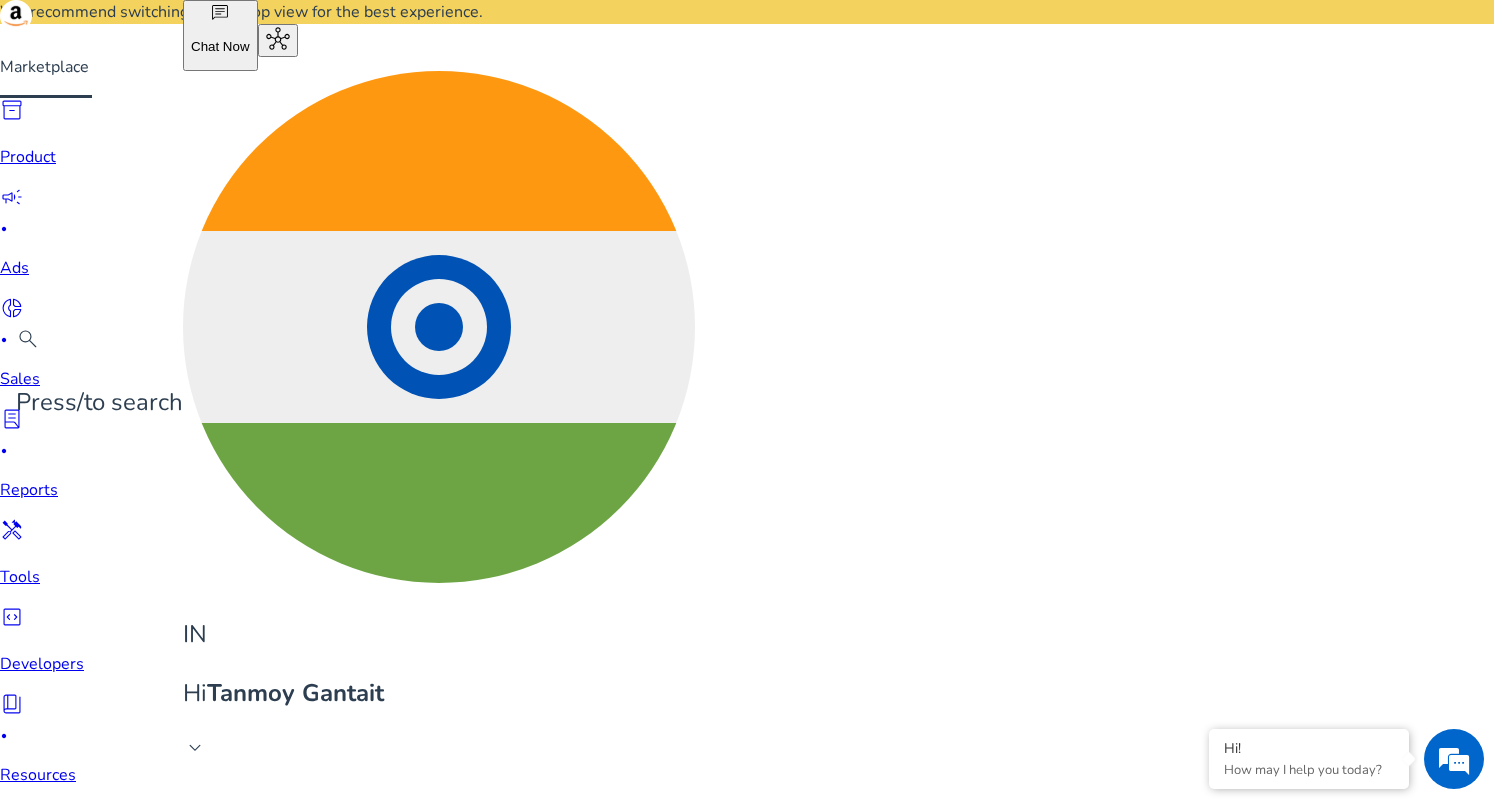scroll, scrollTop: 238, scrollLeft: 0, axis: vertical 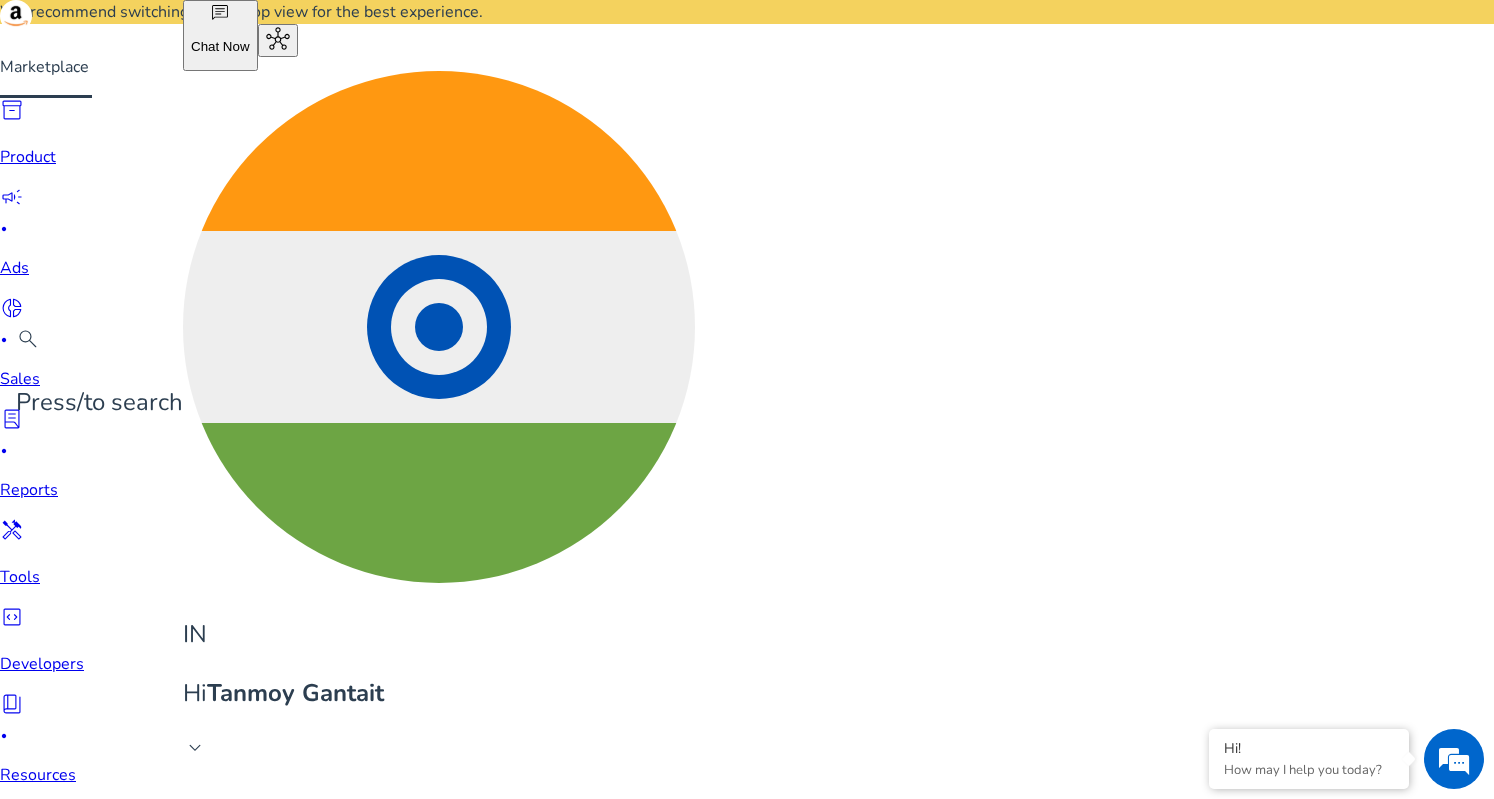drag, startPoint x: 403, startPoint y: 184, endPoint x: 423, endPoint y: 183, distance: 20.024984 